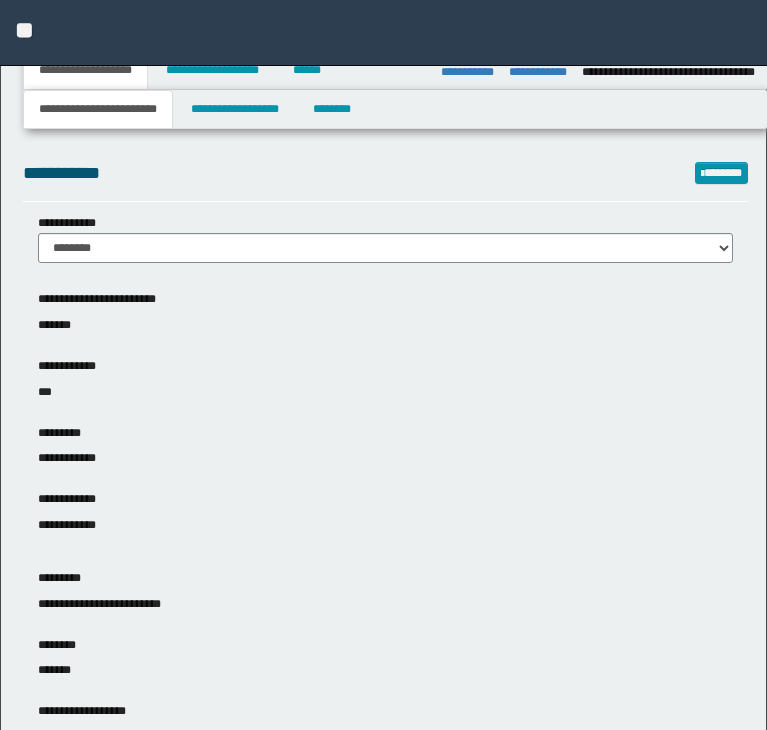 select on "*" 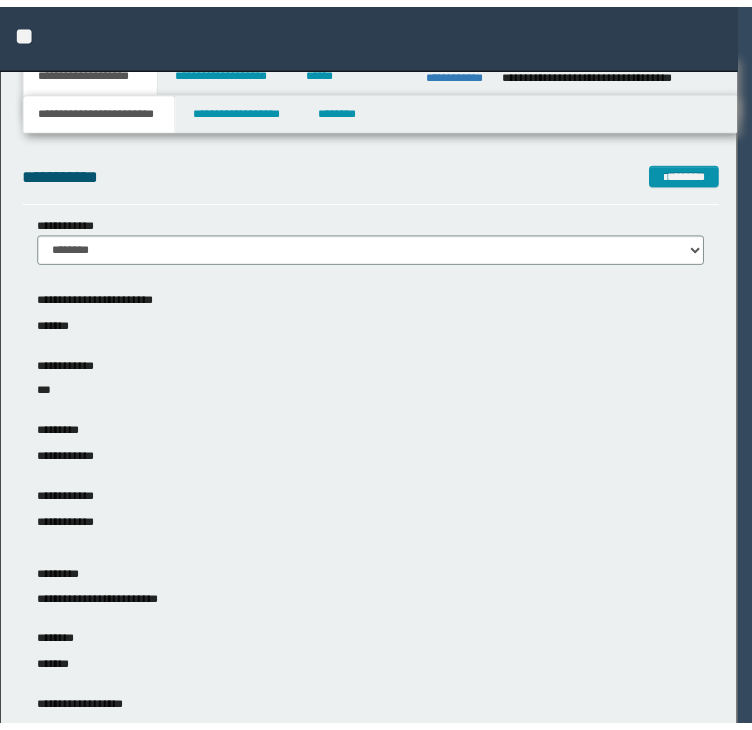 scroll, scrollTop: 0, scrollLeft: 0, axis: both 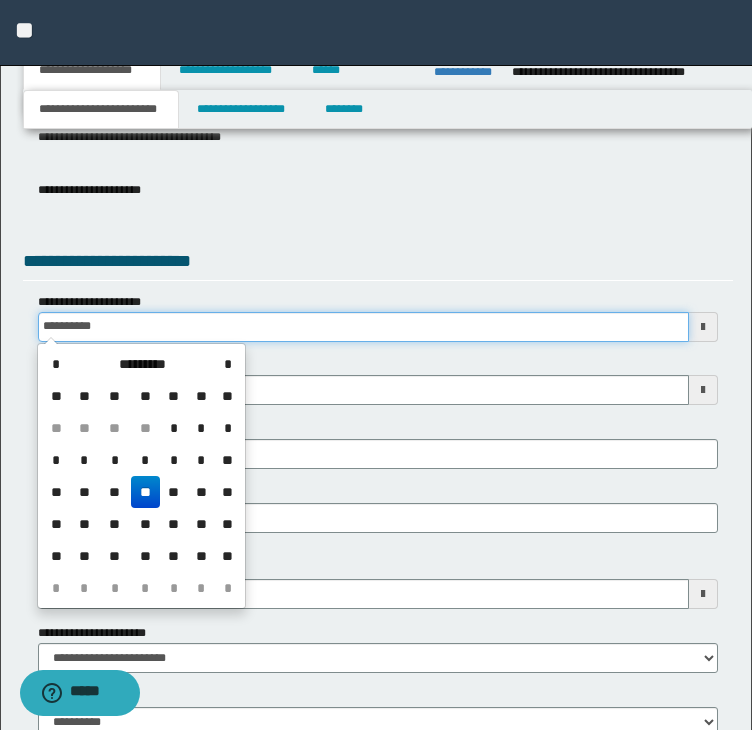 drag, startPoint x: 130, startPoint y: 324, endPoint x: -8, endPoint y: 327, distance: 138.03261 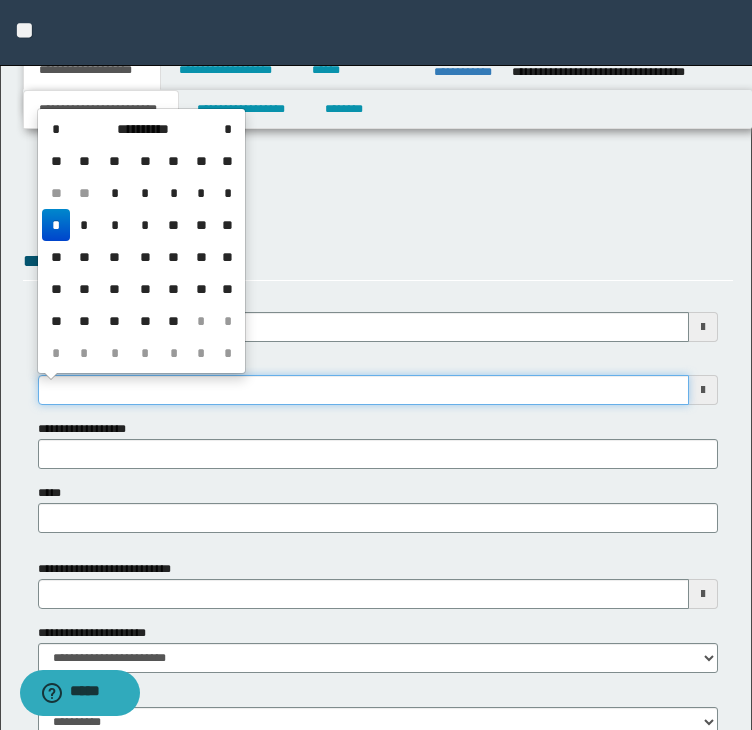 click on "**********" at bounding box center (364, 390) 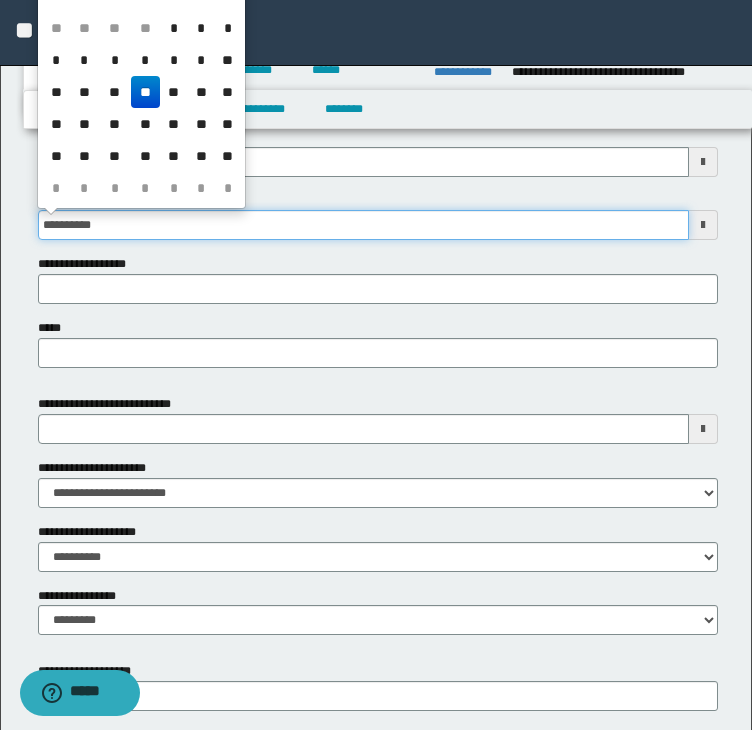 scroll, scrollTop: 800, scrollLeft: 0, axis: vertical 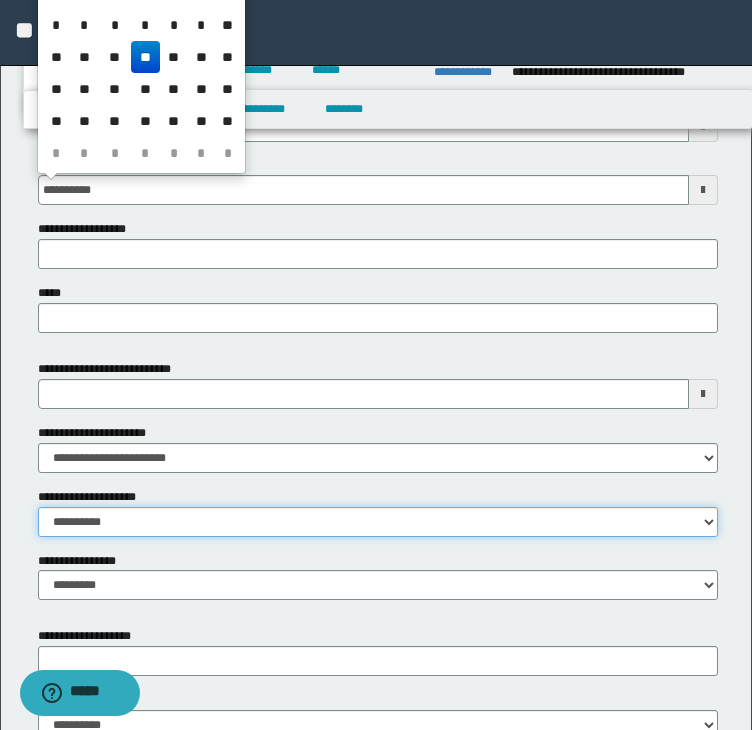 click on "**********" at bounding box center (378, 522) 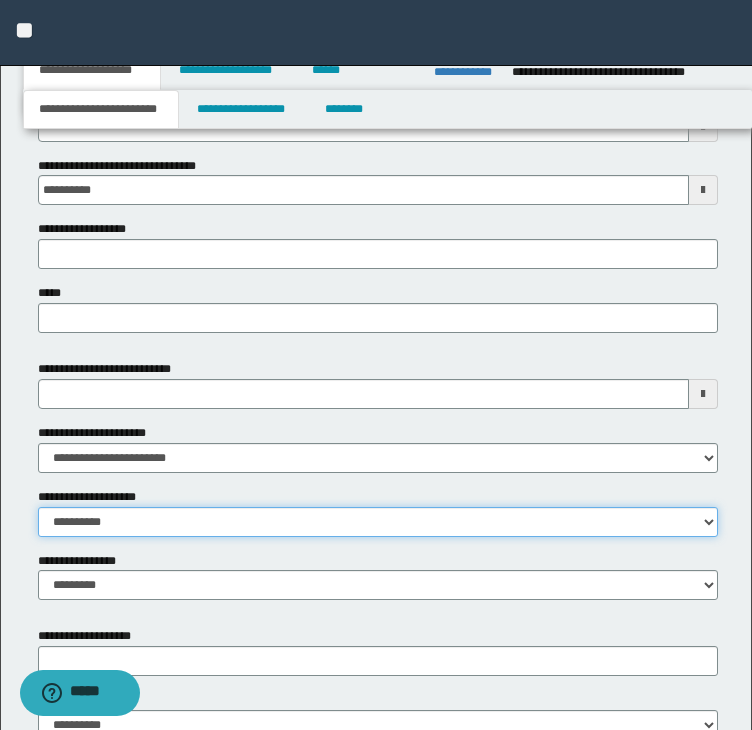 click on "**********" at bounding box center (378, 522) 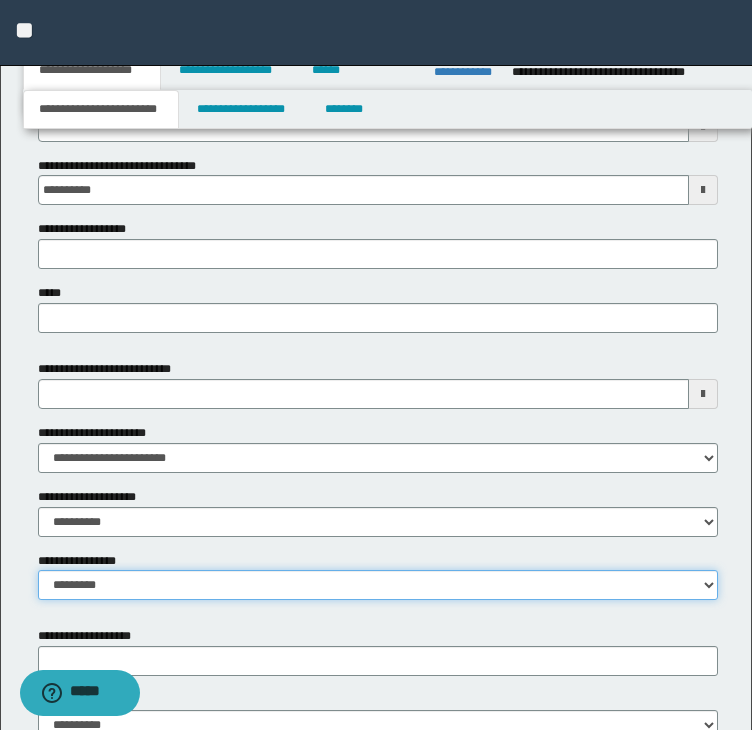 click on "**********" at bounding box center [378, 585] 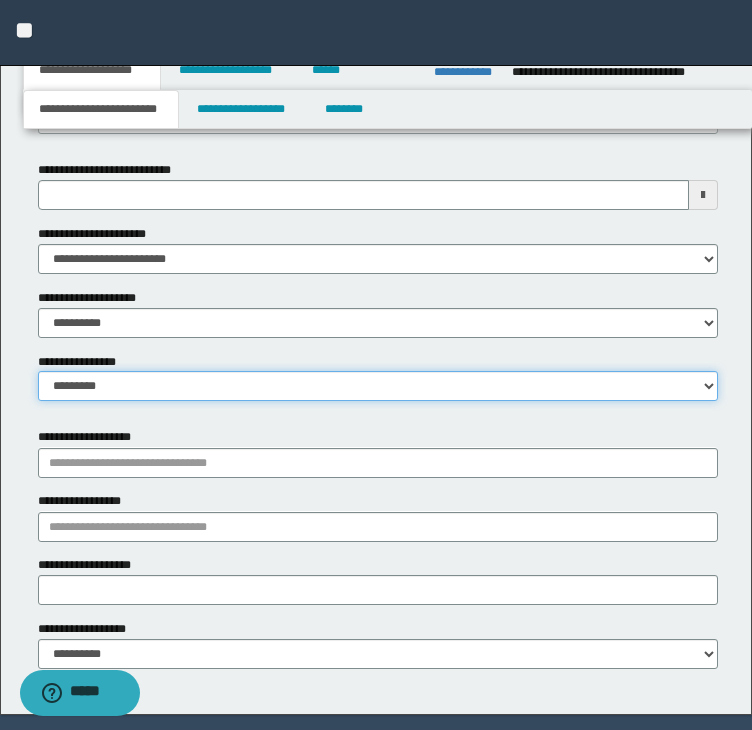 scroll, scrollTop: 1000, scrollLeft: 0, axis: vertical 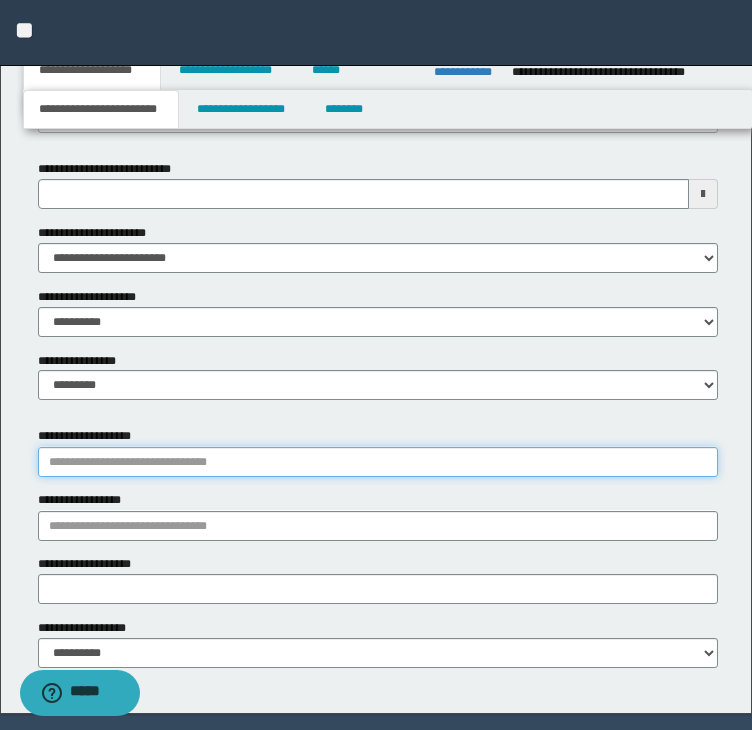 click on "**********" at bounding box center (378, 462) 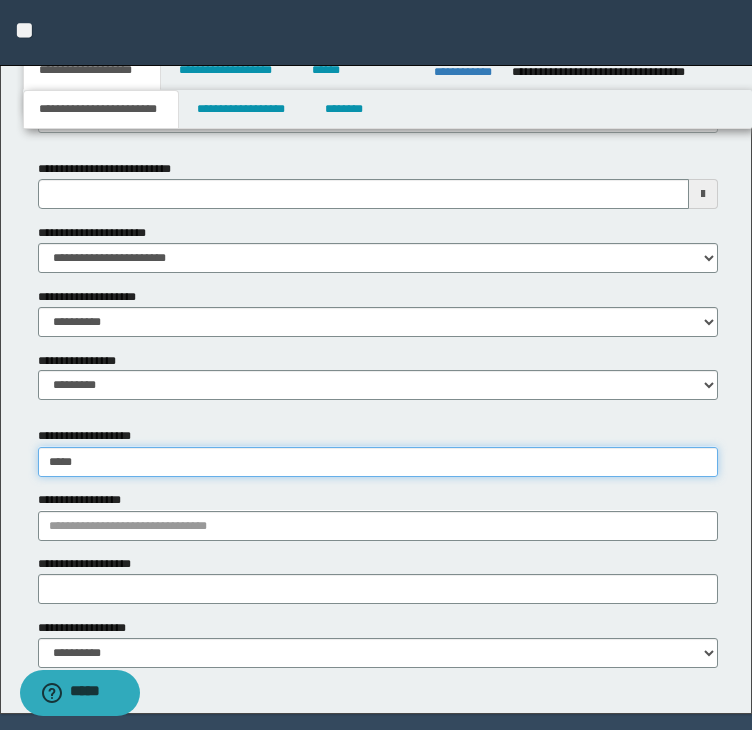 type on "******" 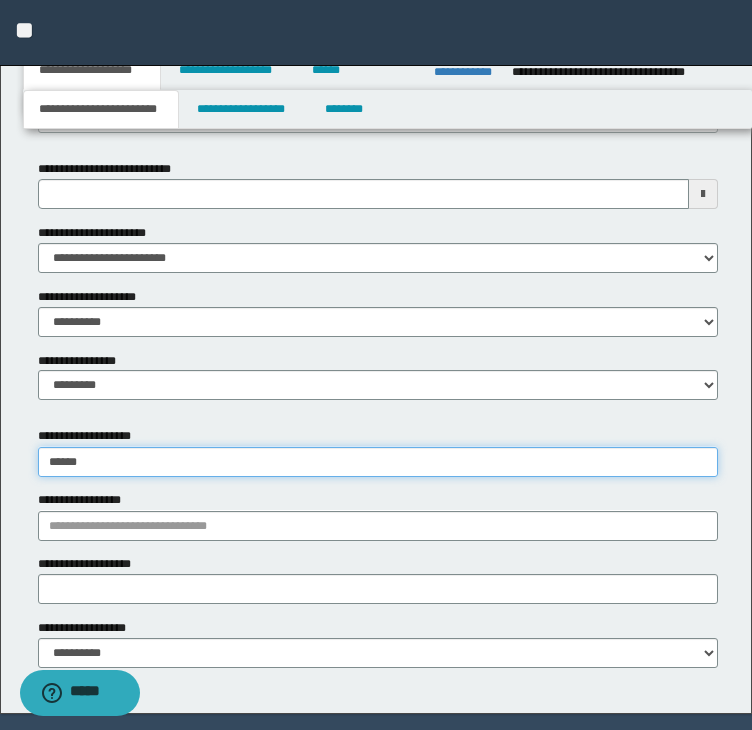 type on "*********" 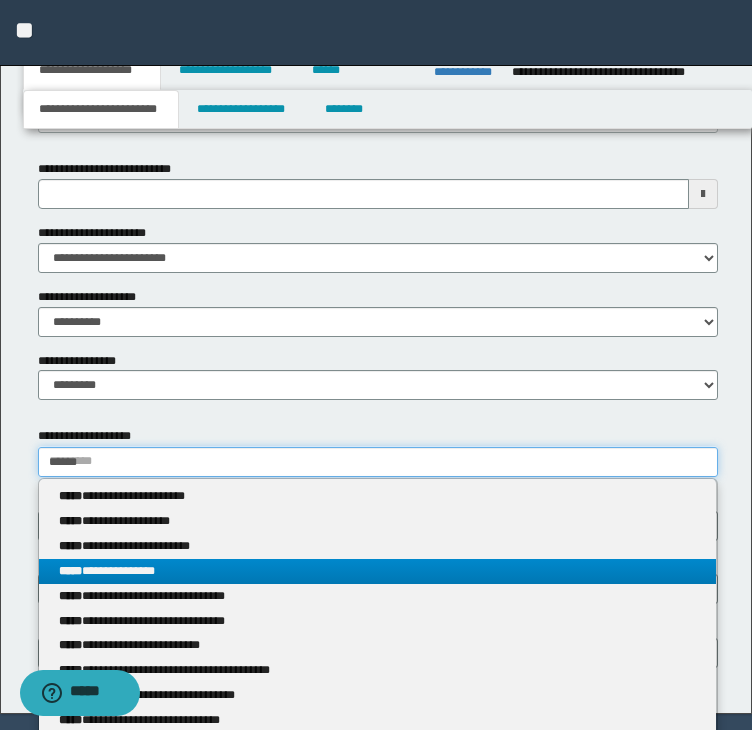 type on "******" 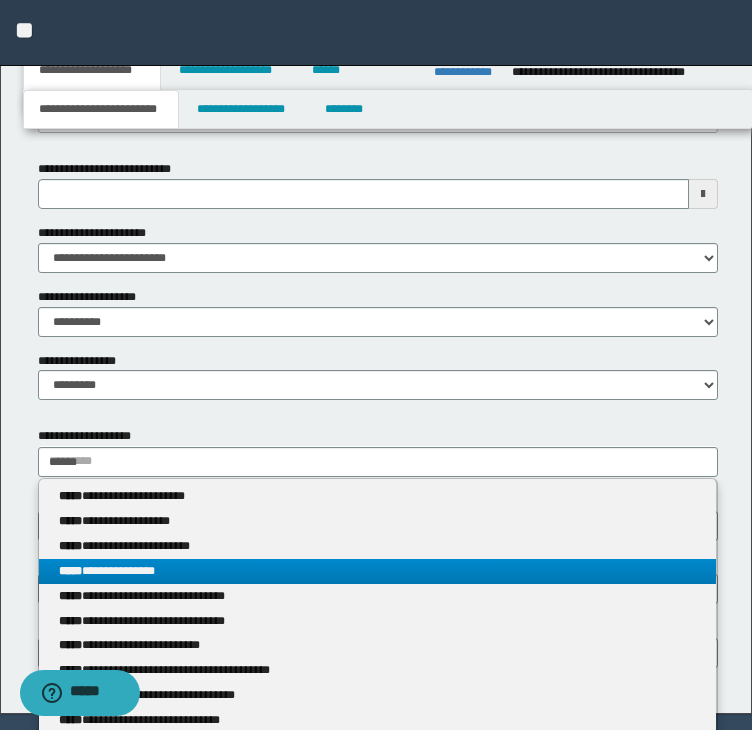 click on "**********" at bounding box center [378, 571] 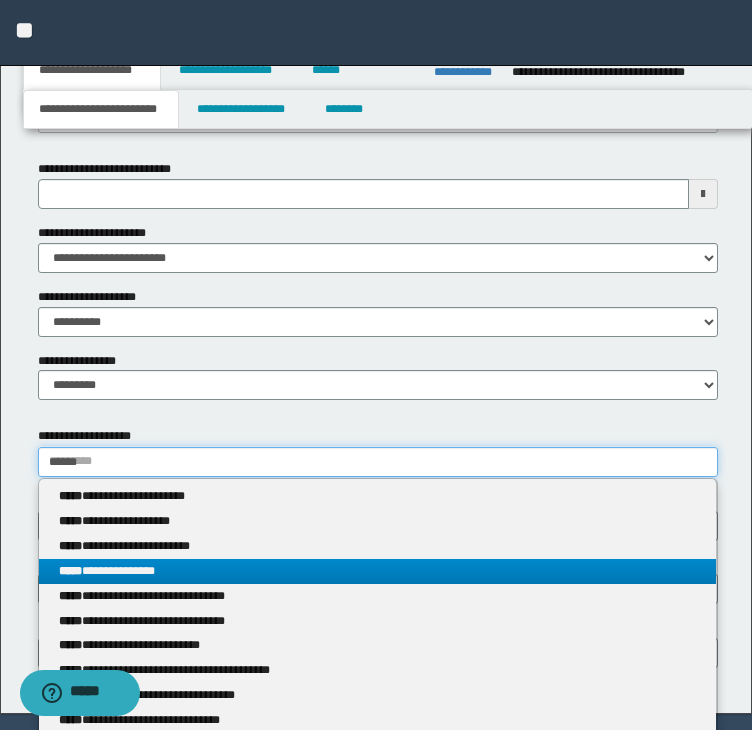type 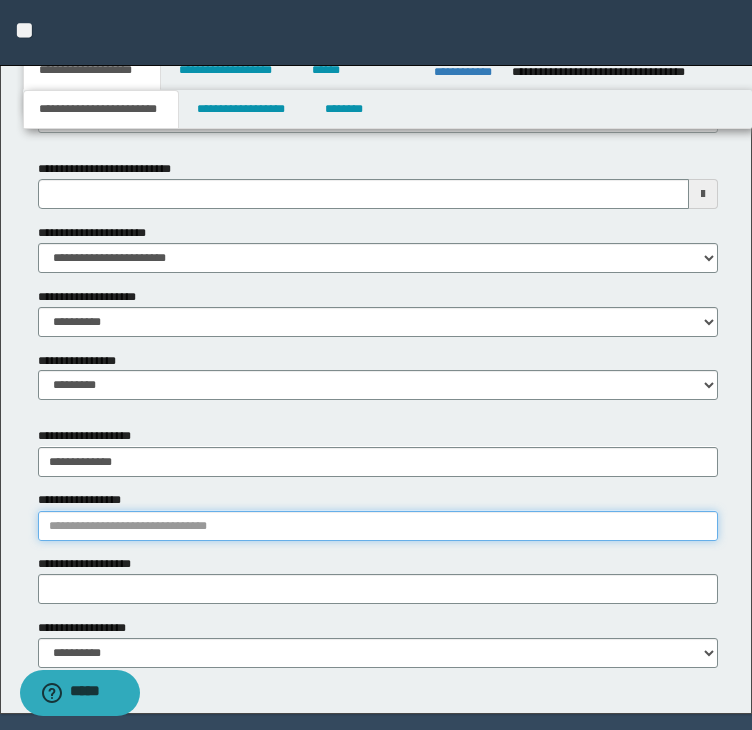 click on "**********" at bounding box center (378, 526) 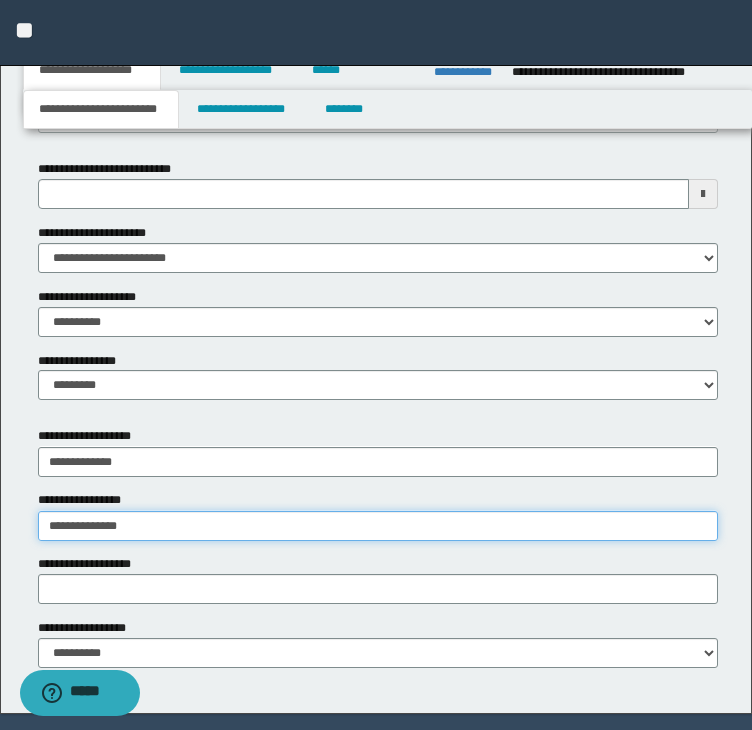 type on "**********" 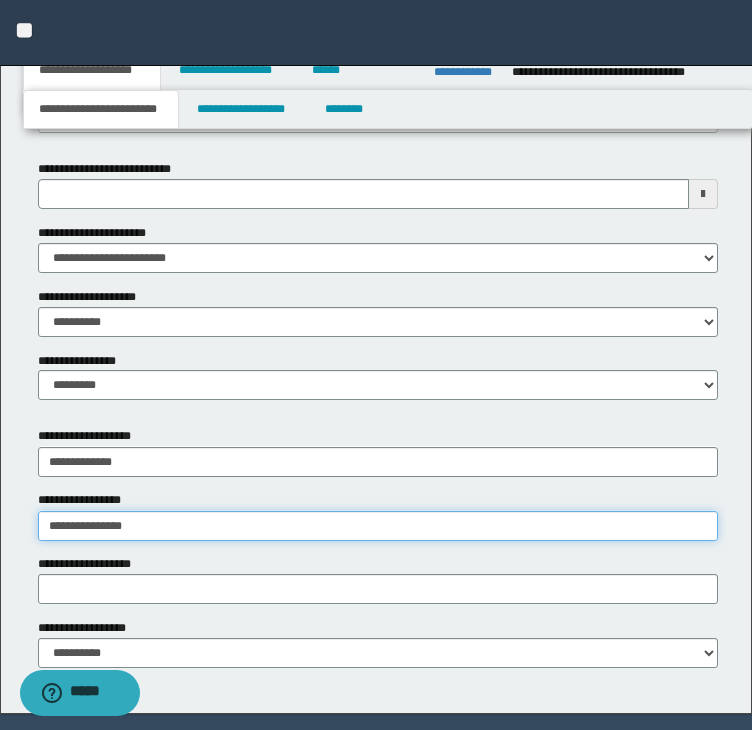 type on "**********" 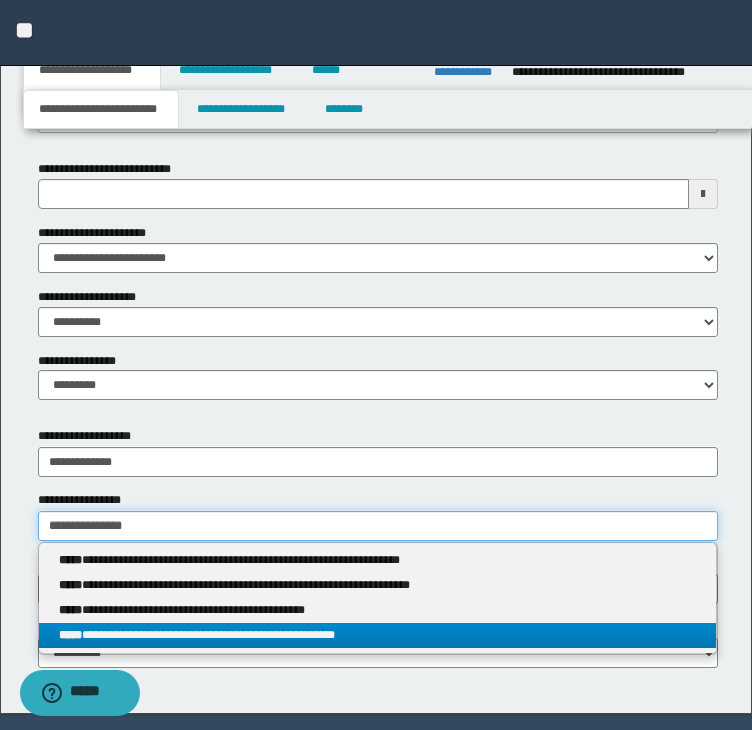 type on "**********" 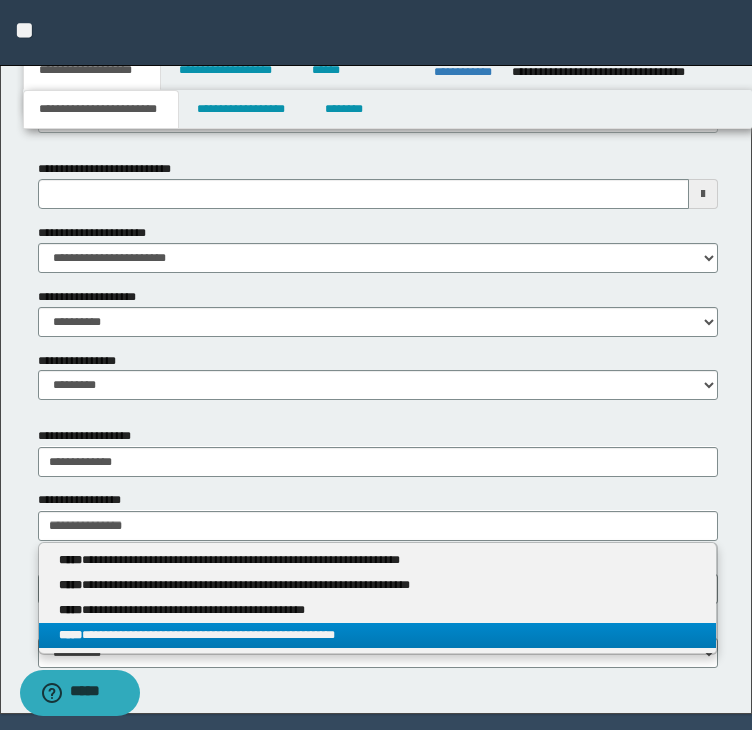 click on "**********" at bounding box center (378, 635) 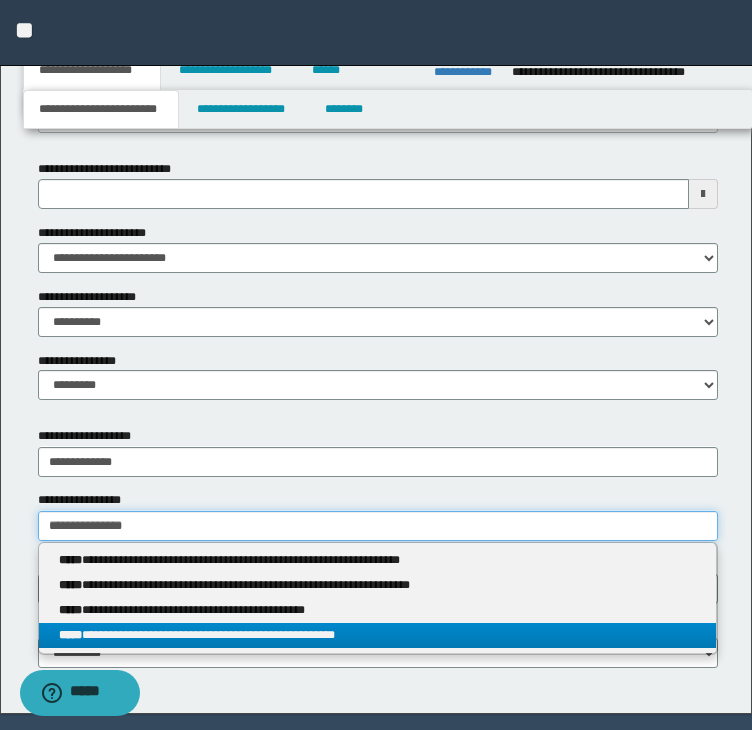 type 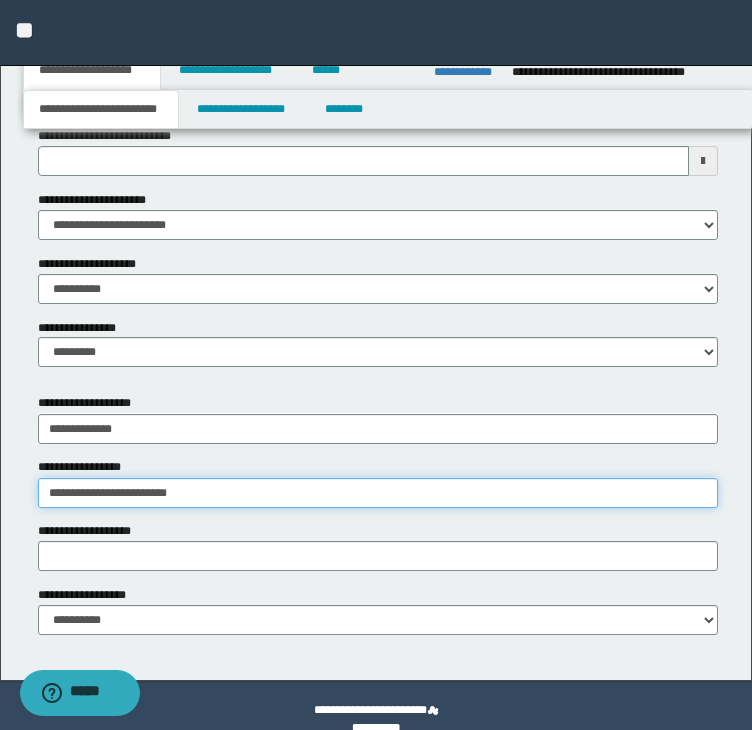 scroll, scrollTop: 1061, scrollLeft: 0, axis: vertical 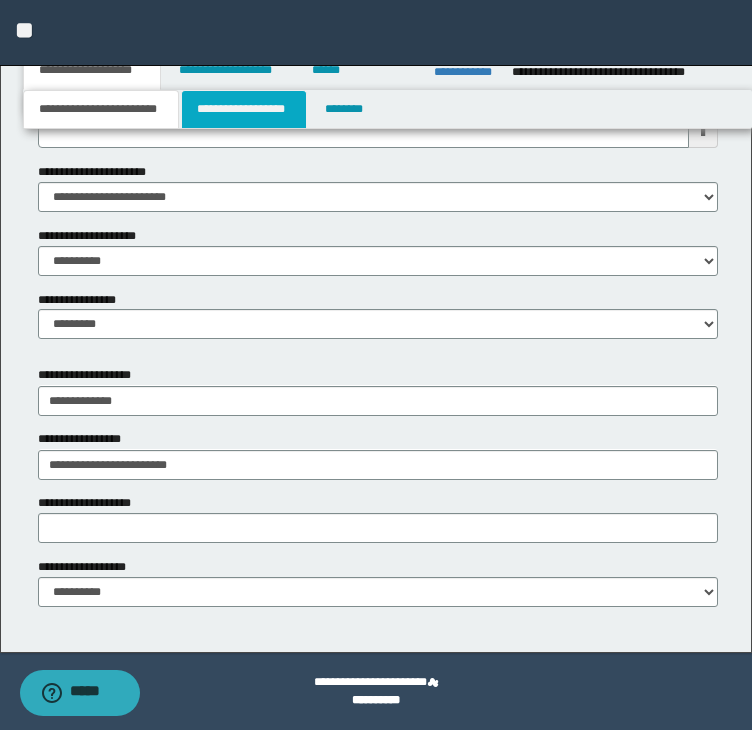 click on "**********" at bounding box center [244, 109] 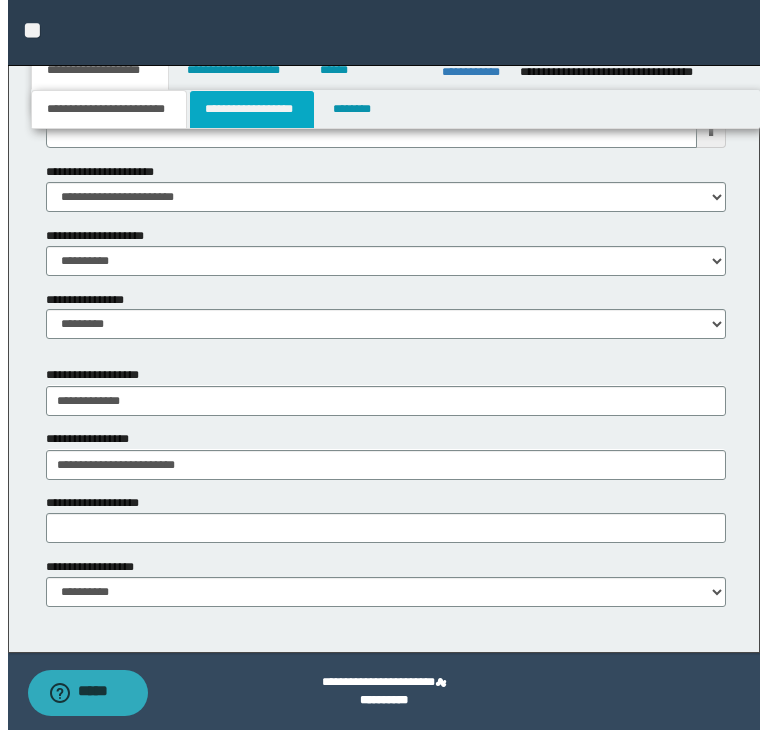 scroll, scrollTop: 0, scrollLeft: 0, axis: both 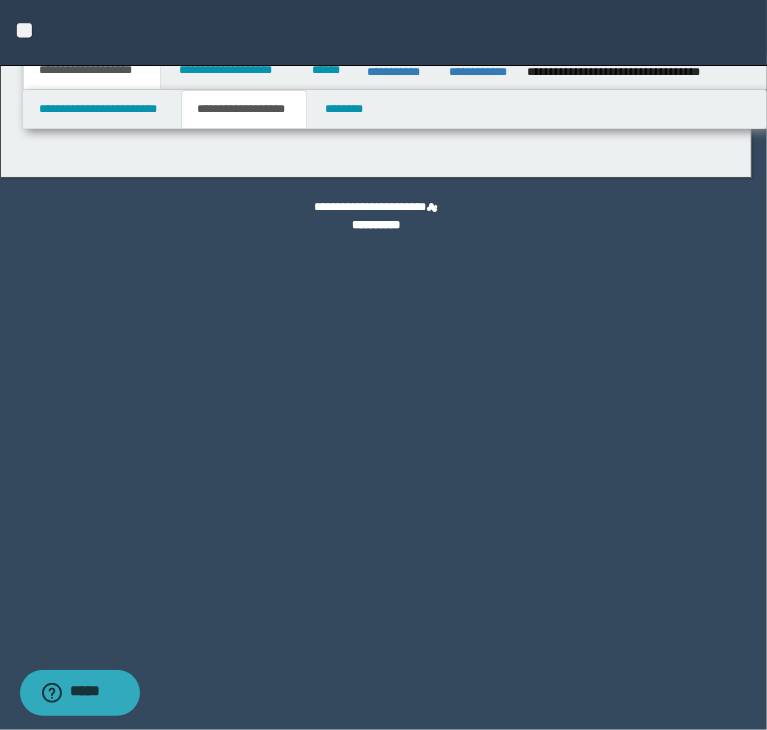 type on "**********" 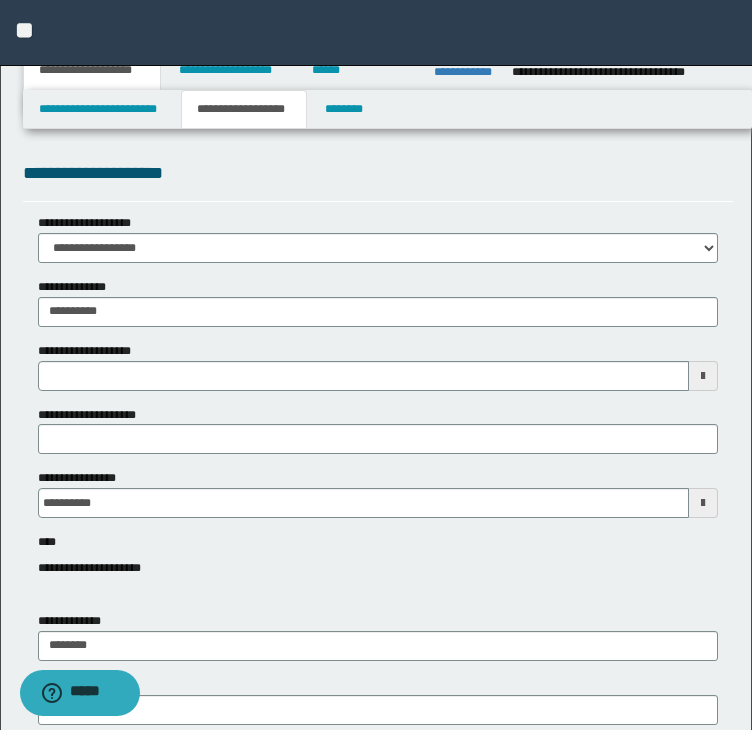 type 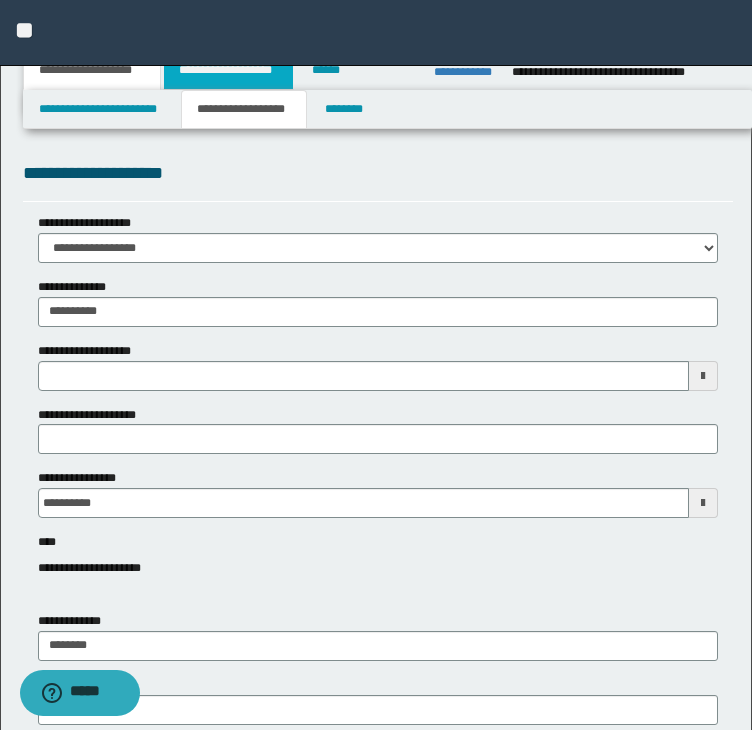 click on "**********" at bounding box center [228, 70] 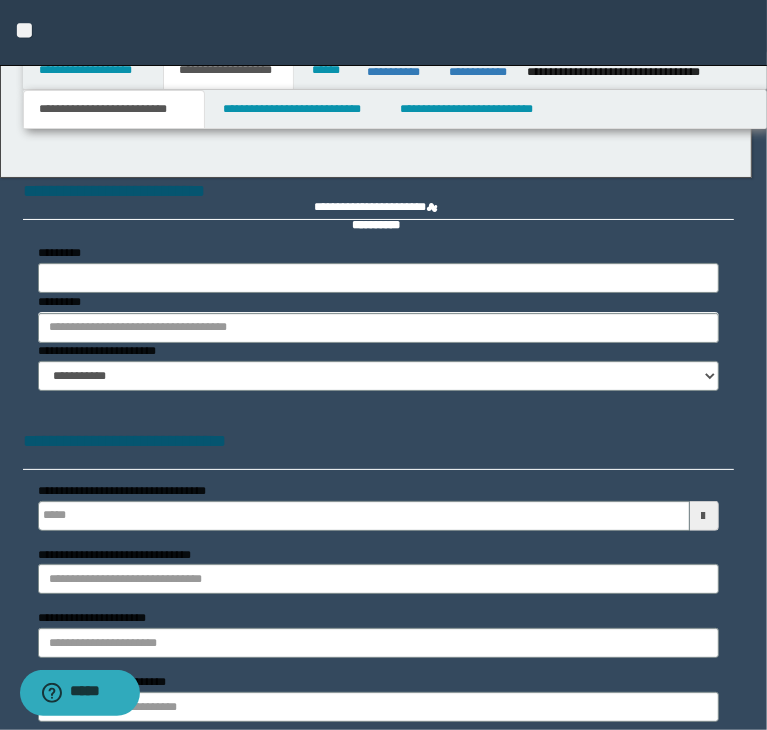 select on "*" 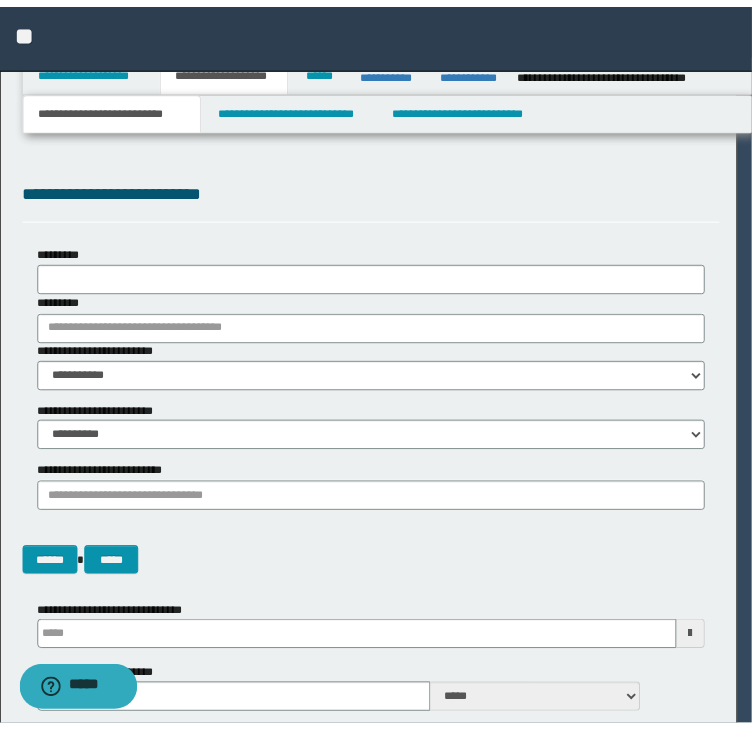 scroll, scrollTop: 0, scrollLeft: 0, axis: both 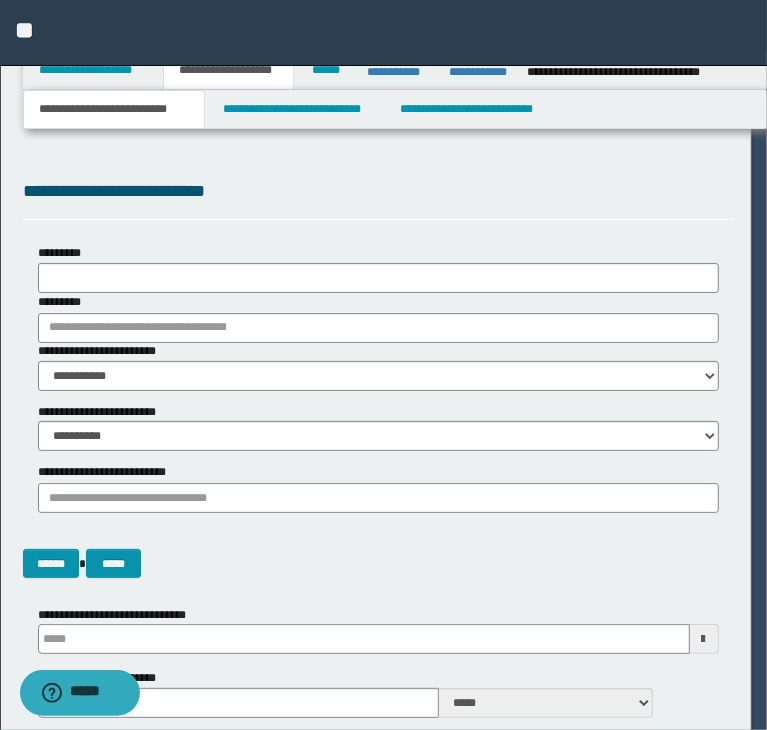 type 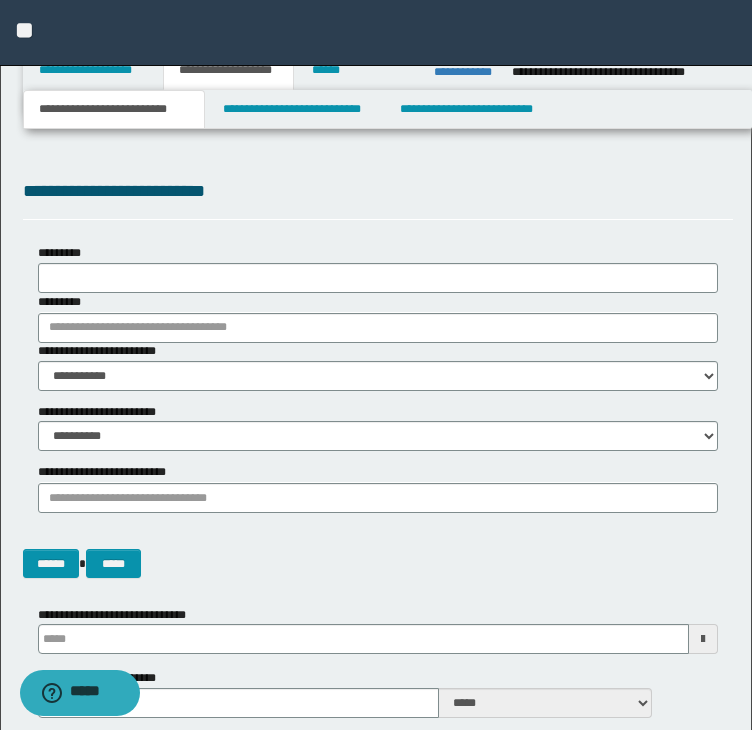 click on "*********" at bounding box center [378, 317] 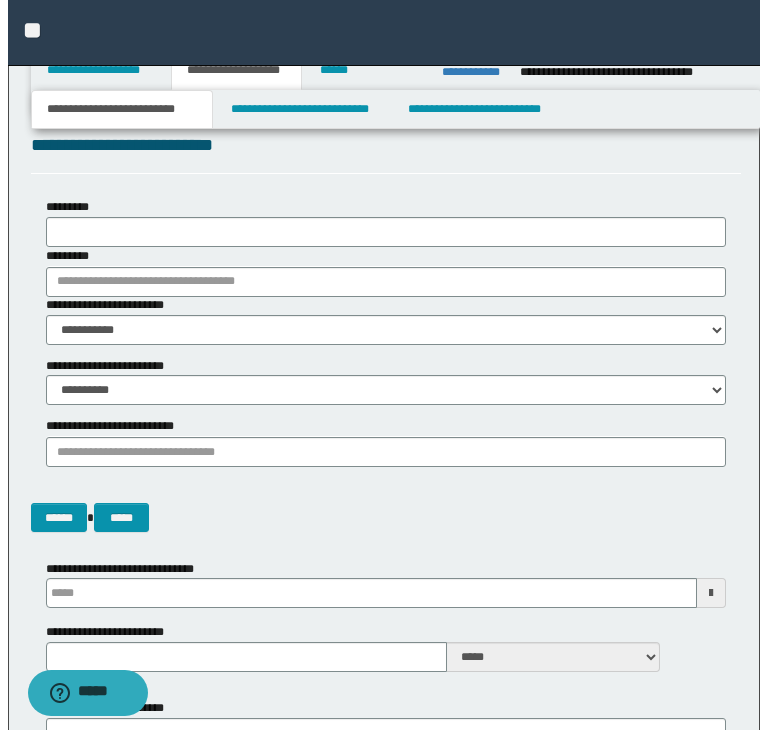 scroll, scrollTop: 0, scrollLeft: 0, axis: both 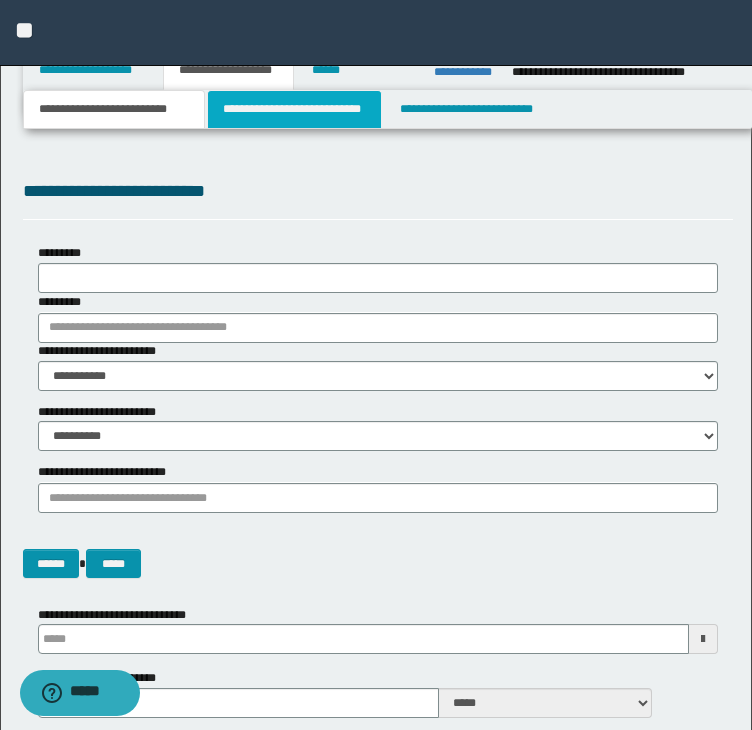 click on "**********" at bounding box center (294, 109) 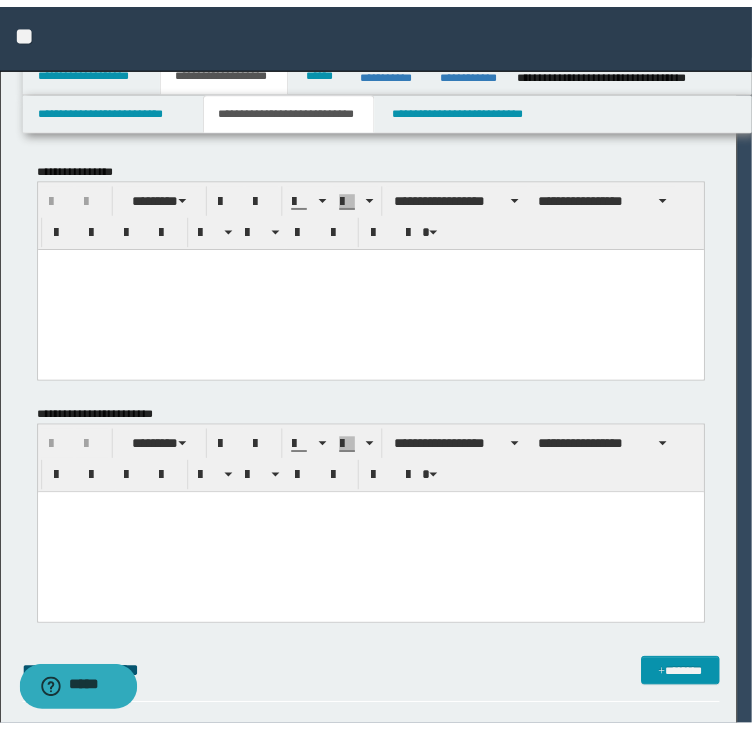 scroll, scrollTop: 0, scrollLeft: 0, axis: both 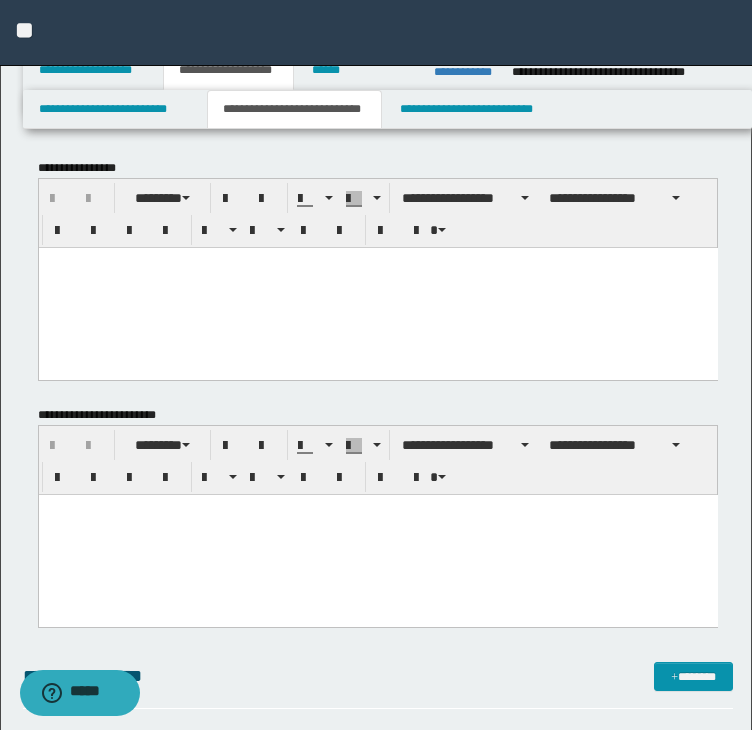 click at bounding box center [377, 287] 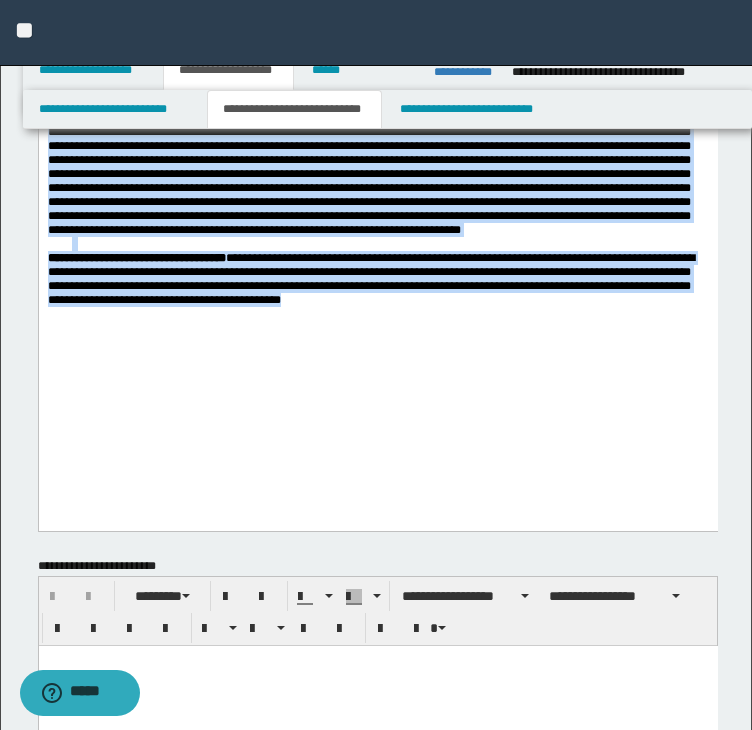 drag, startPoint x: 47, startPoint y: -440, endPoint x: 517, endPoint y: 437, distance: 995.002 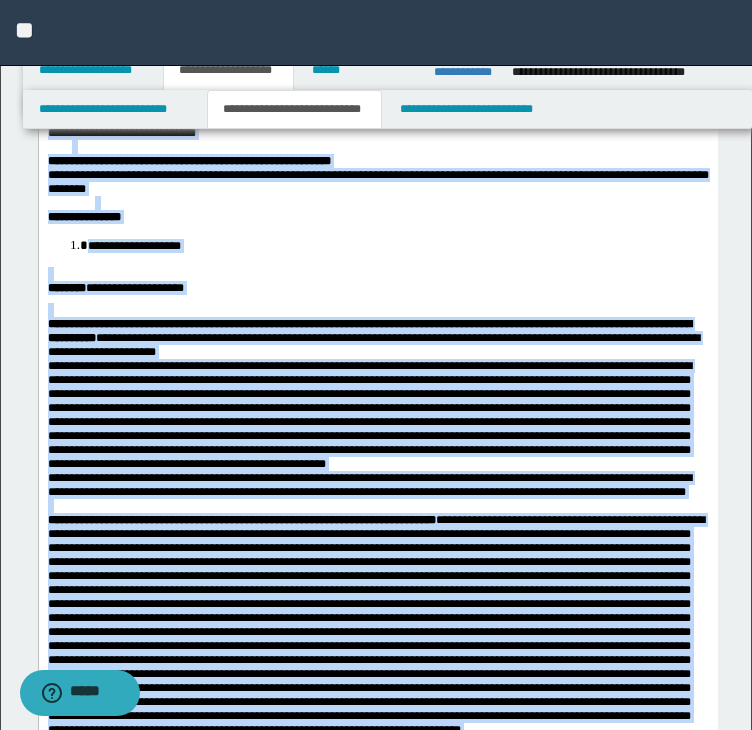 scroll, scrollTop: 0, scrollLeft: 0, axis: both 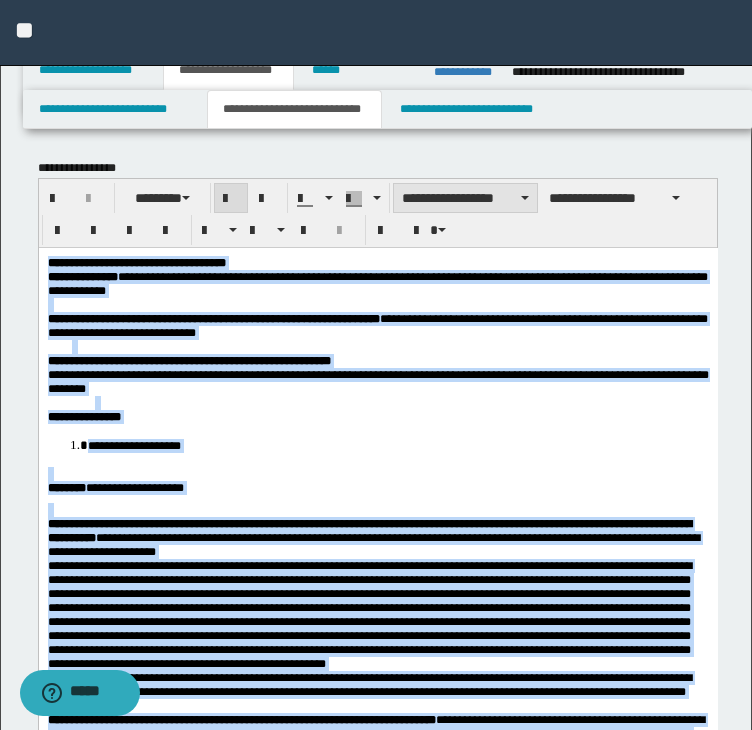 click on "**********" at bounding box center (465, 198) 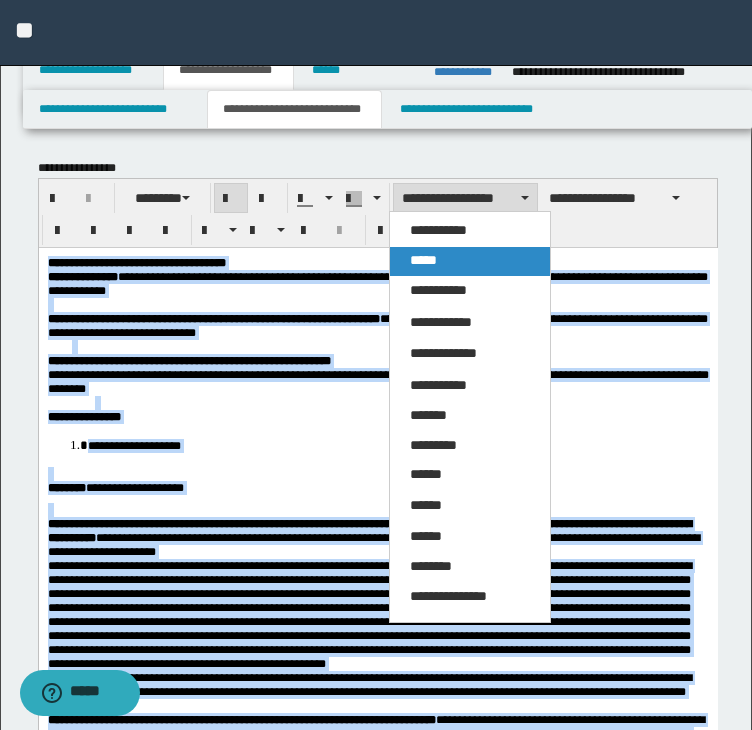 click on "*****" at bounding box center [423, 260] 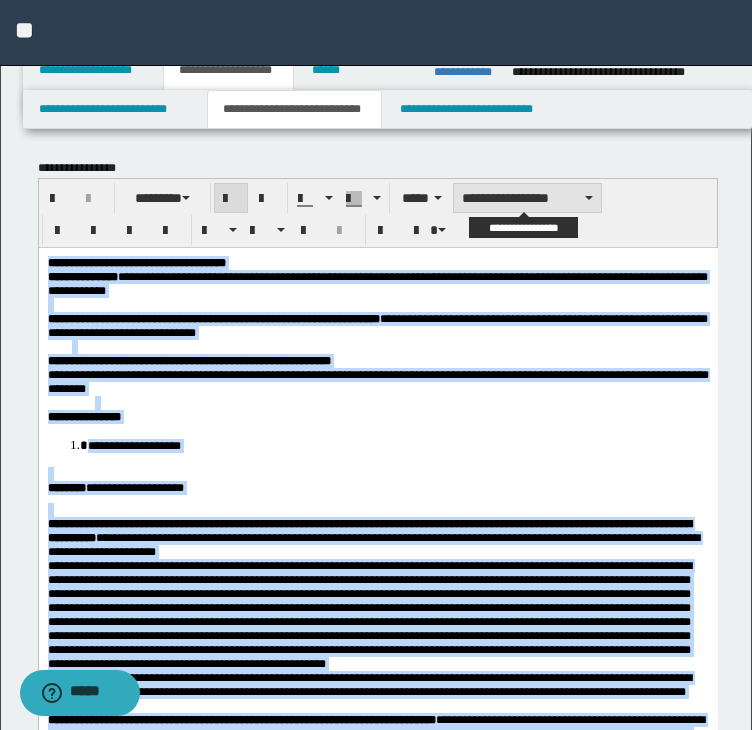 click on "**********" at bounding box center (527, 198) 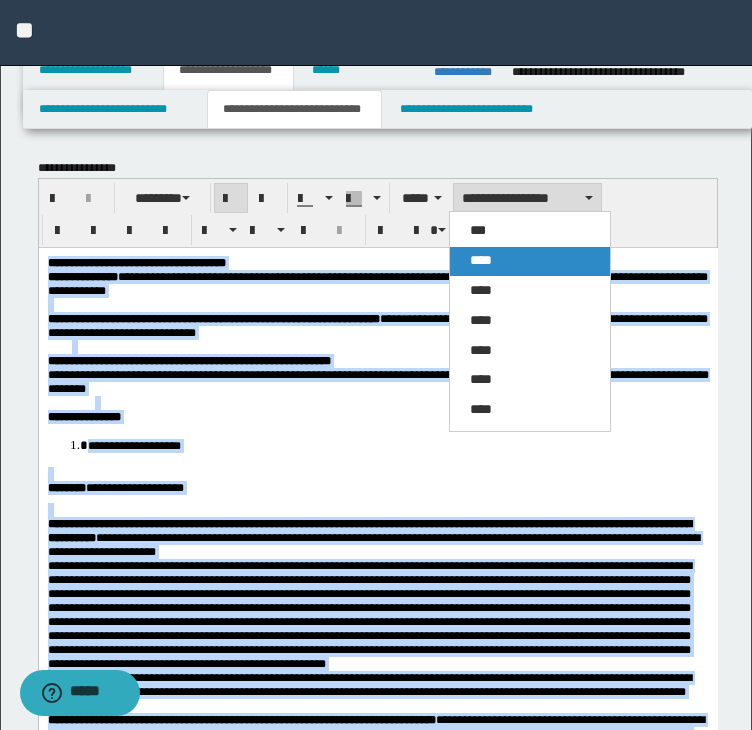 click on "****" at bounding box center (530, 261) 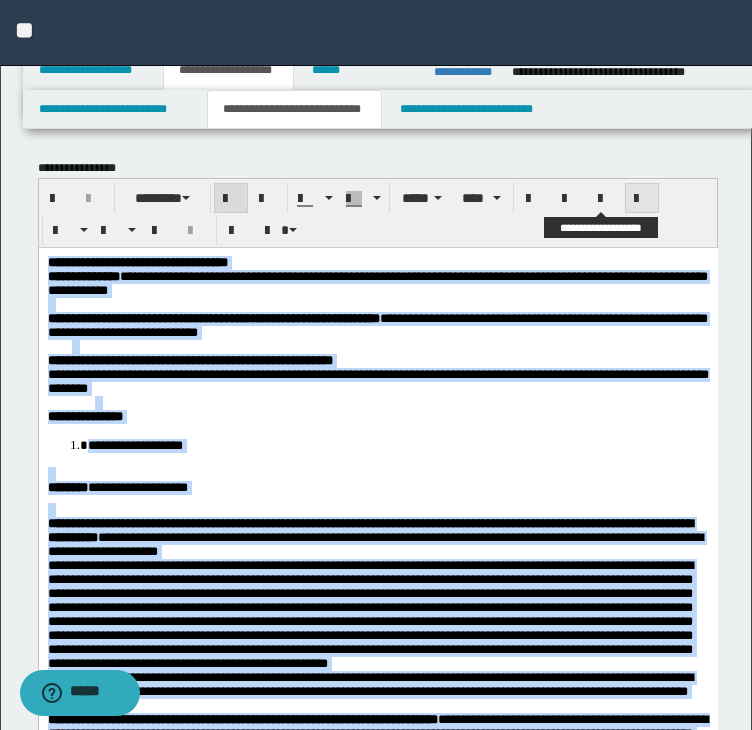 click at bounding box center (642, 198) 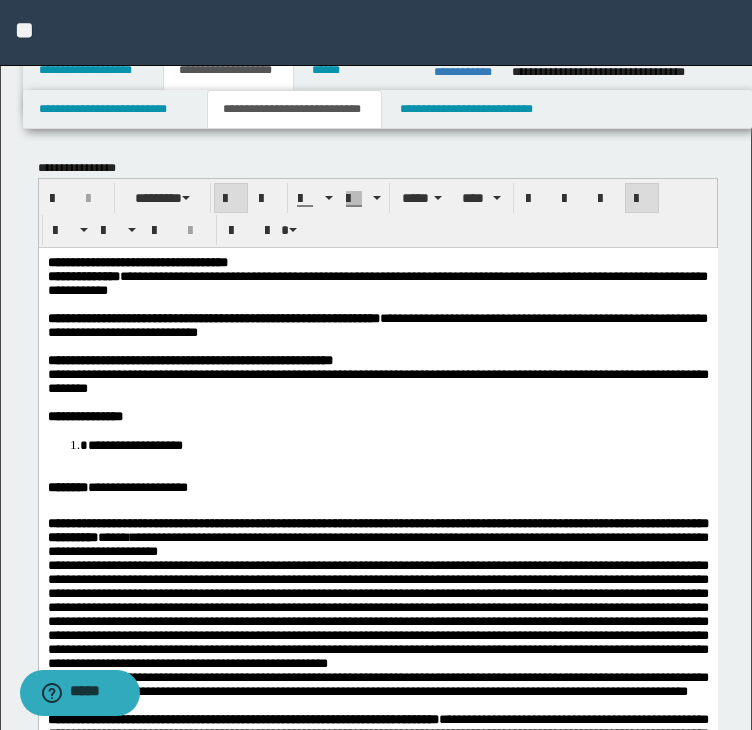 click on "**********" at bounding box center [377, 655] 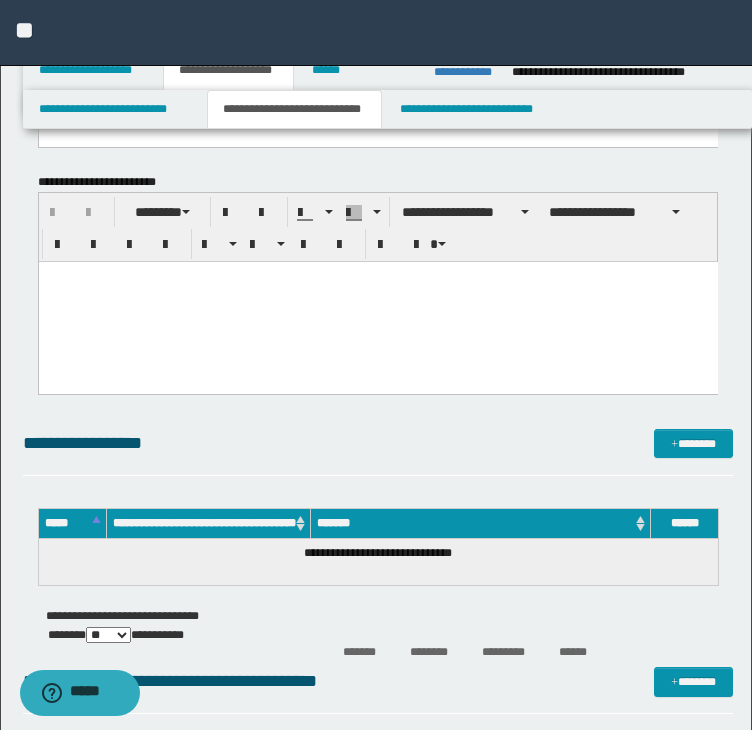 scroll, scrollTop: 1200, scrollLeft: 0, axis: vertical 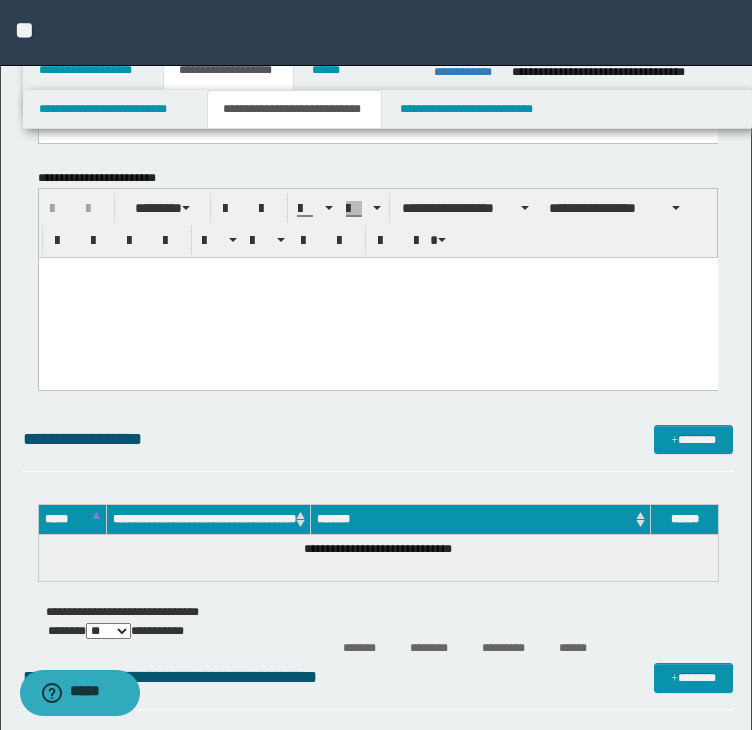 click at bounding box center (377, 298) 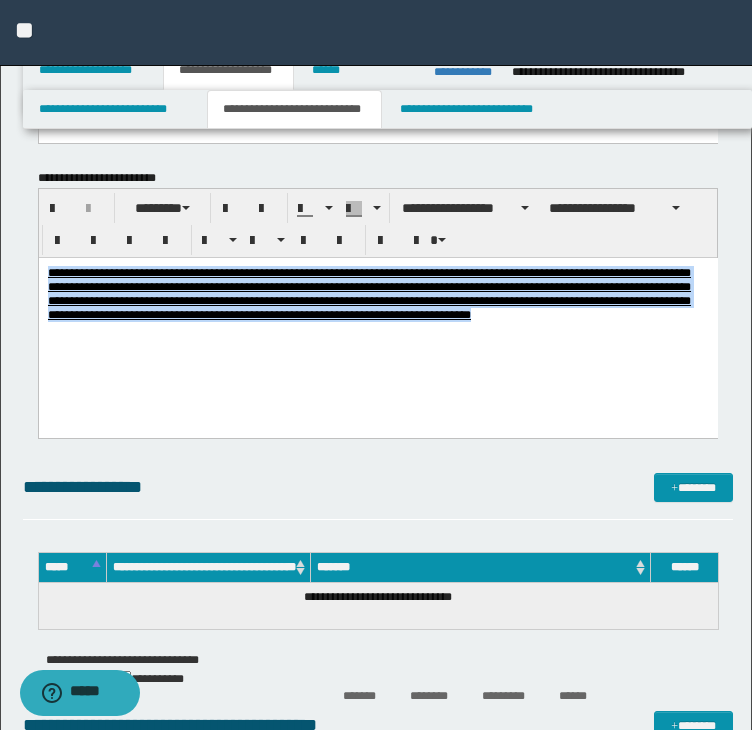 drag, startPoint x: 232, startPoint y: 330, endPoint x: 500, endPoint y: 507, distance: 321.1744 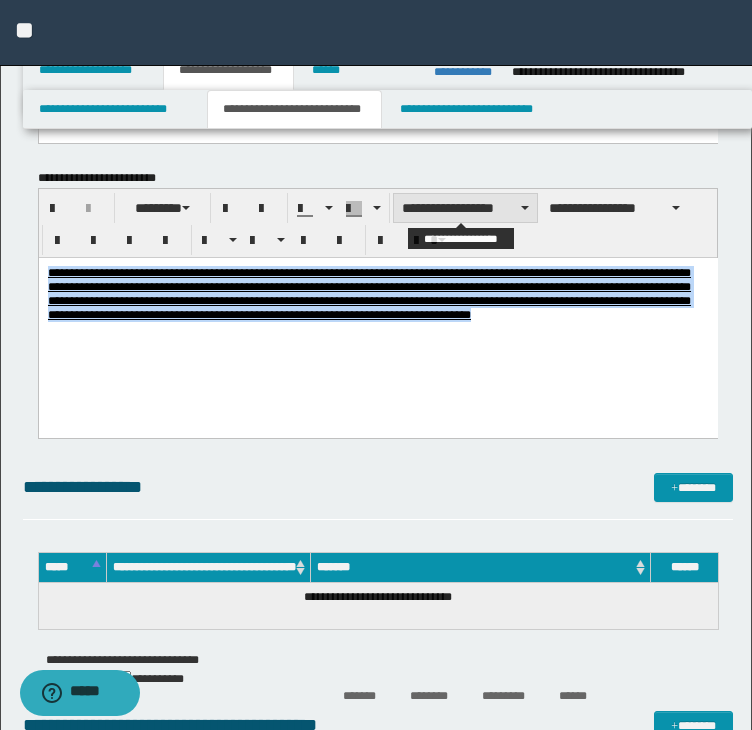 click on "**********" at bounding box center (465, 208) 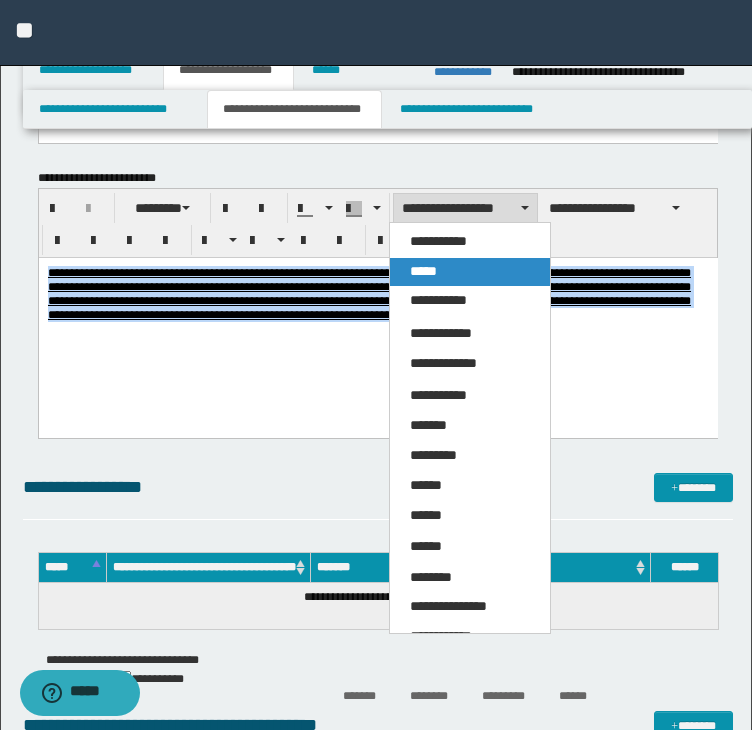 click on "*****" at bounding box center [423, 271] 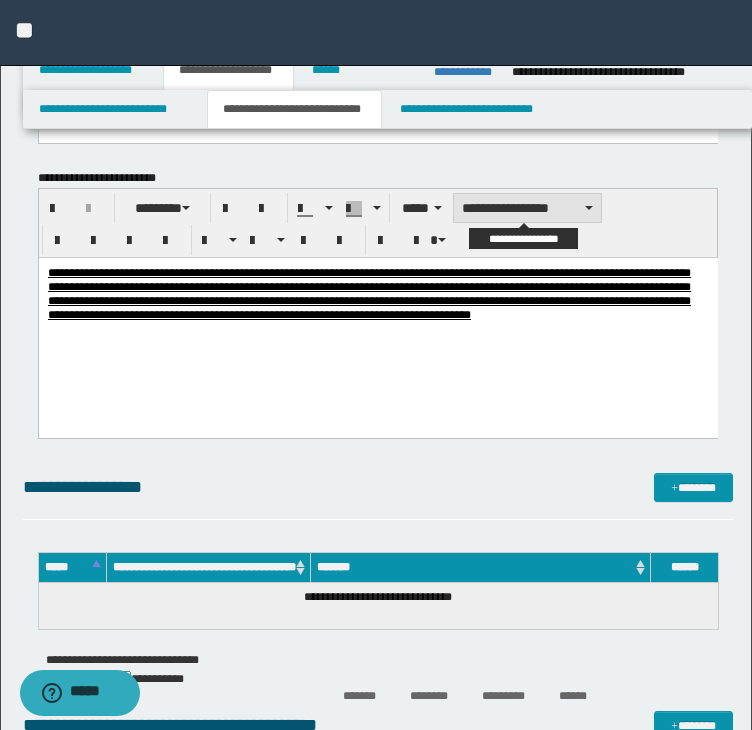 click on "**********" at bounding box center (527, 208) 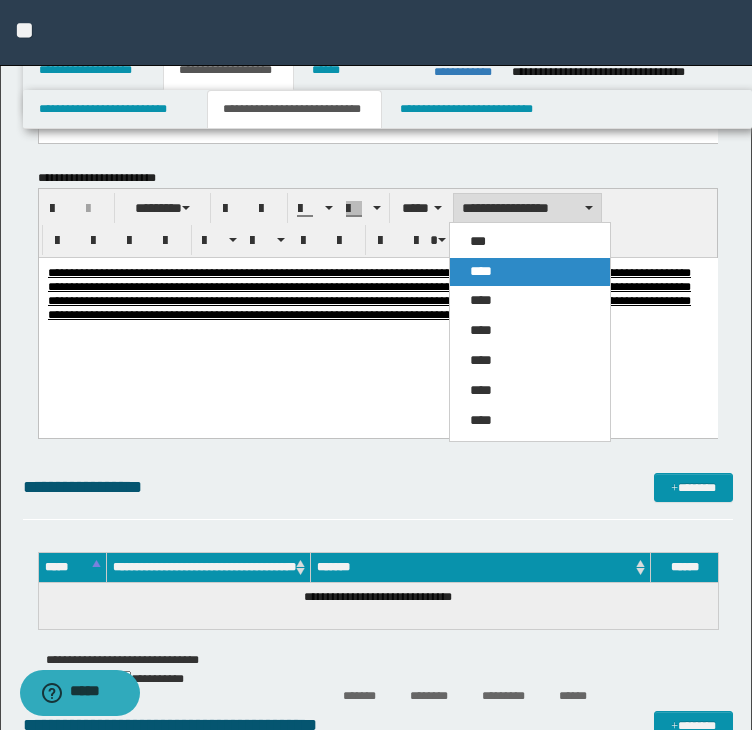 click on "****" at bounding box center [530, 272] 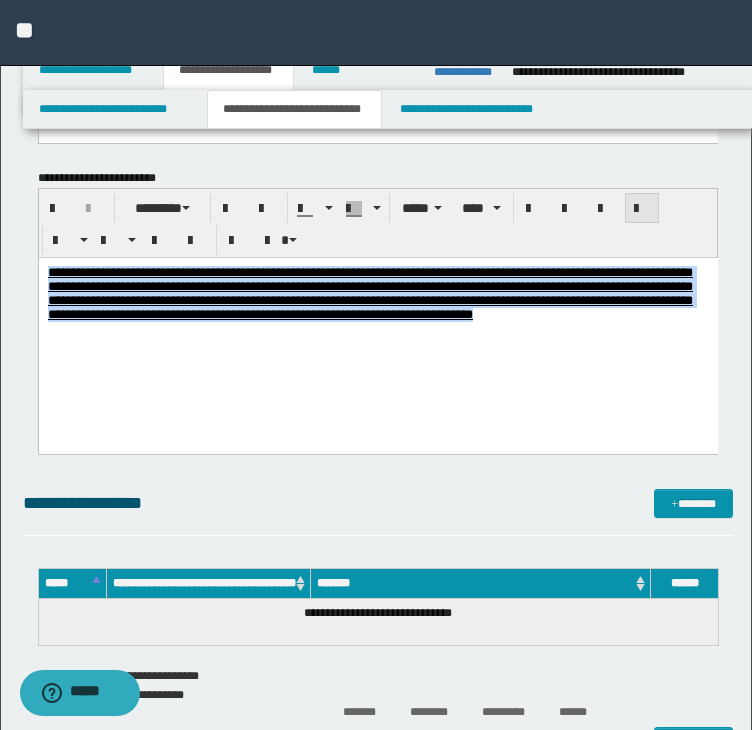 click at bounding box center [642, 209] 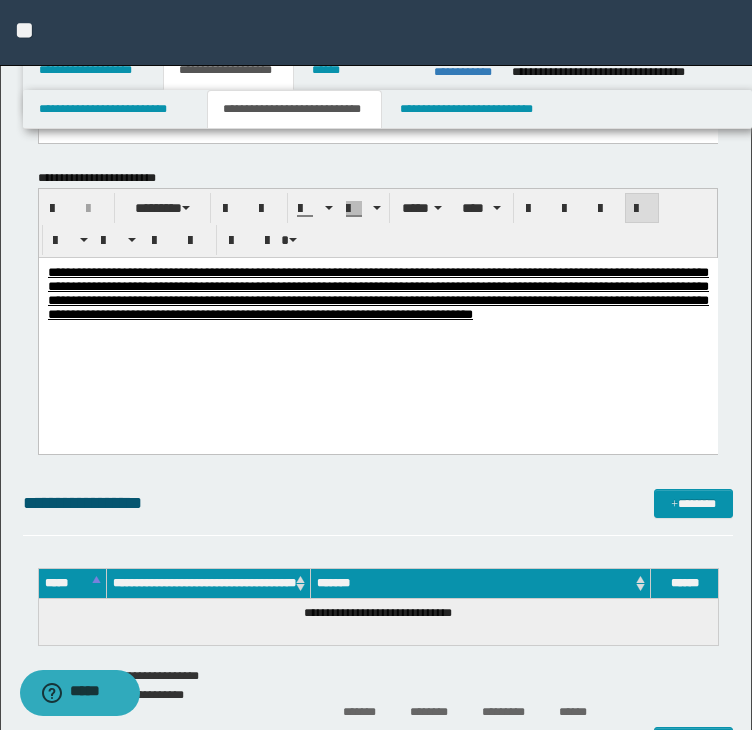 click on "**********" at bounding box center [377, 319] 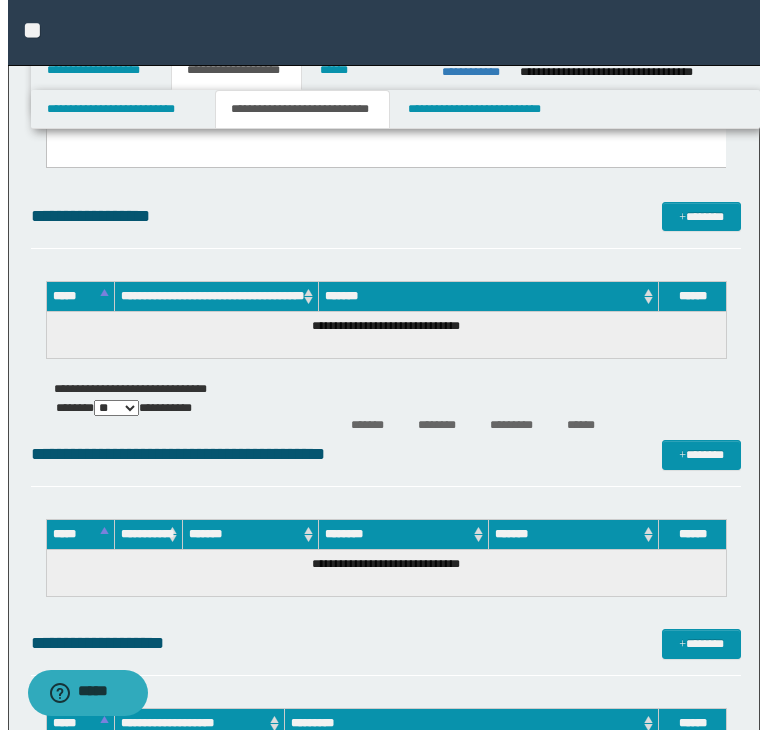 scroll, scrollTop: 1400, scrollLeft: 0, axis: vertical 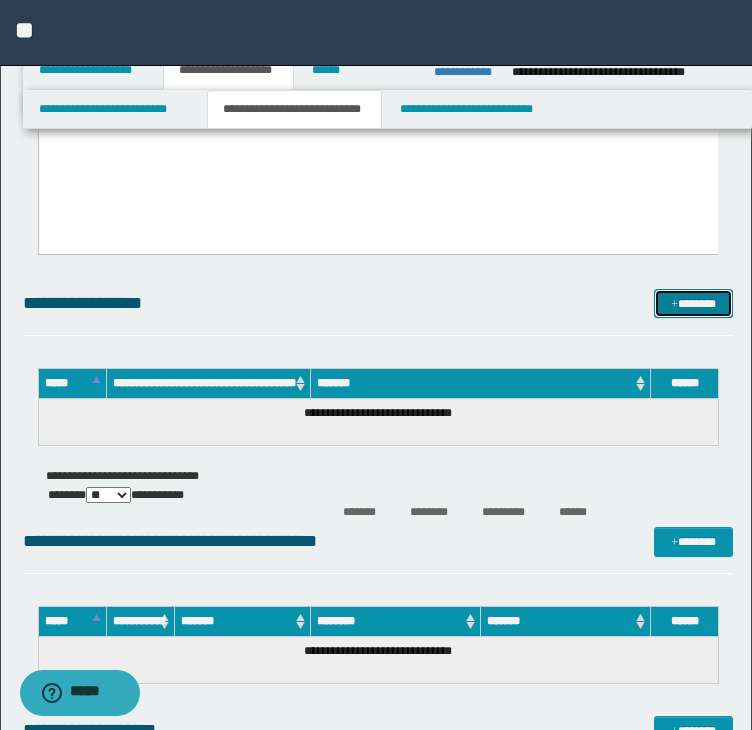 click on "*******" at bounding box center (693, 304) 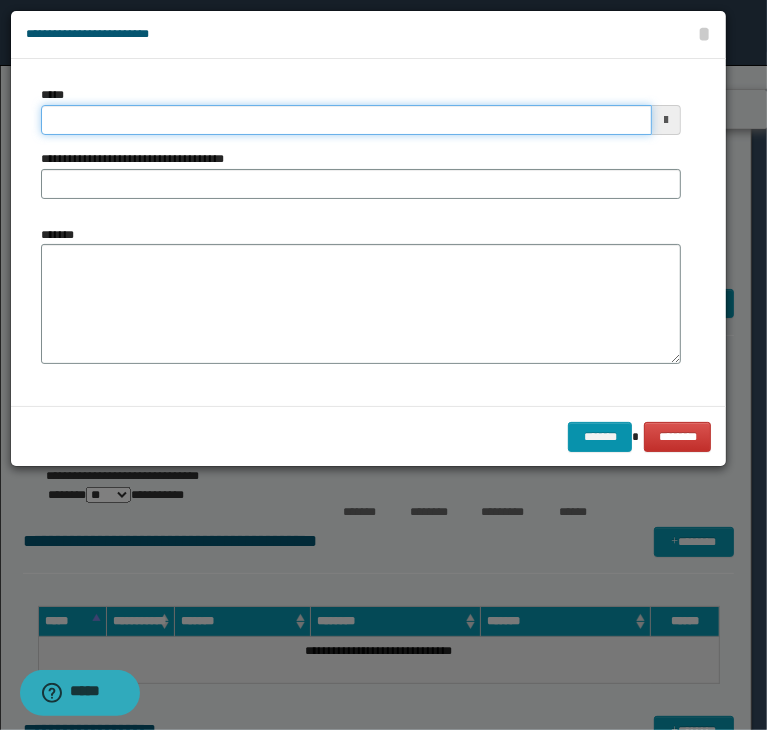 click on "*****" at bounding box center (346, 120) 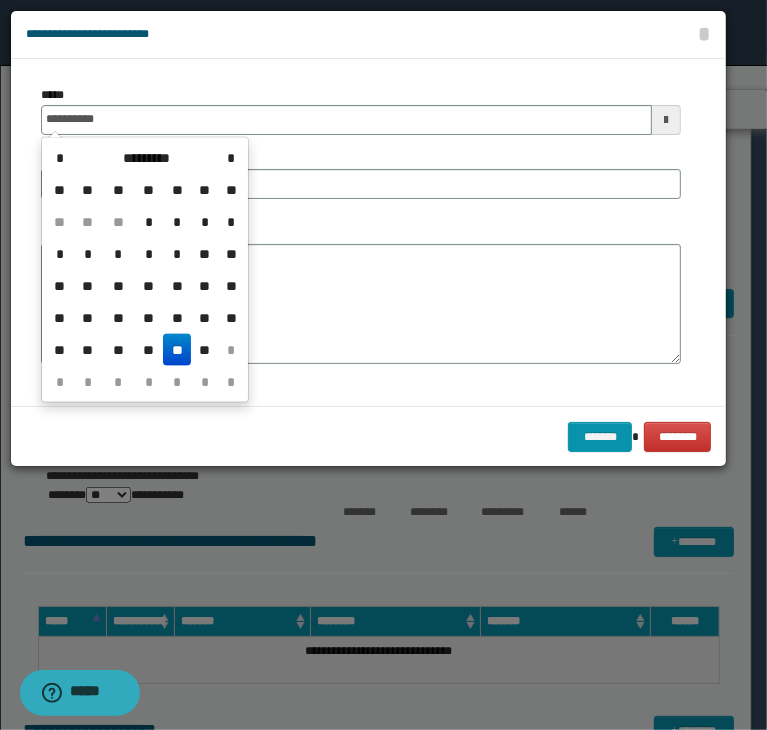 type on "**********" 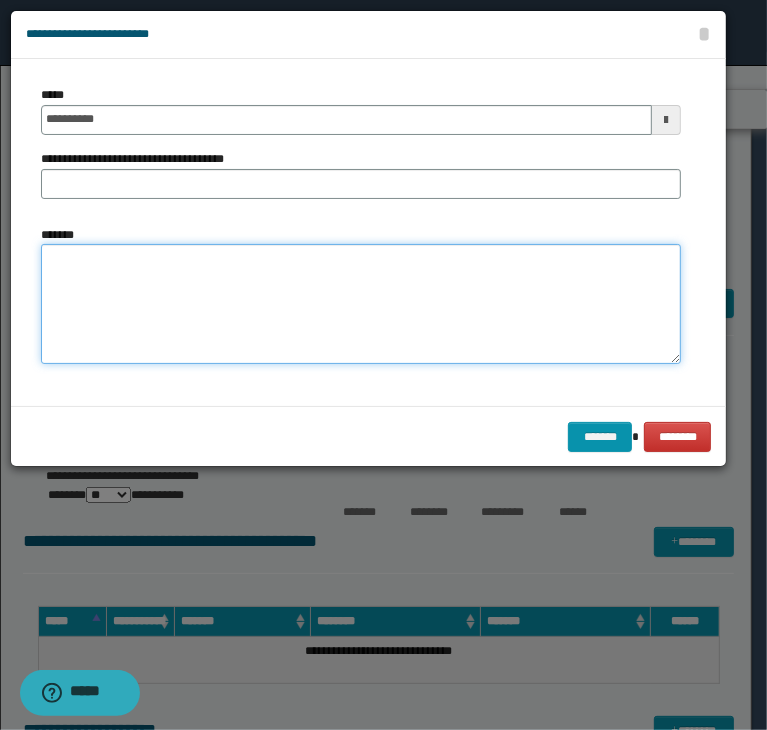 click on "*******" at bounding box center [361, 304] 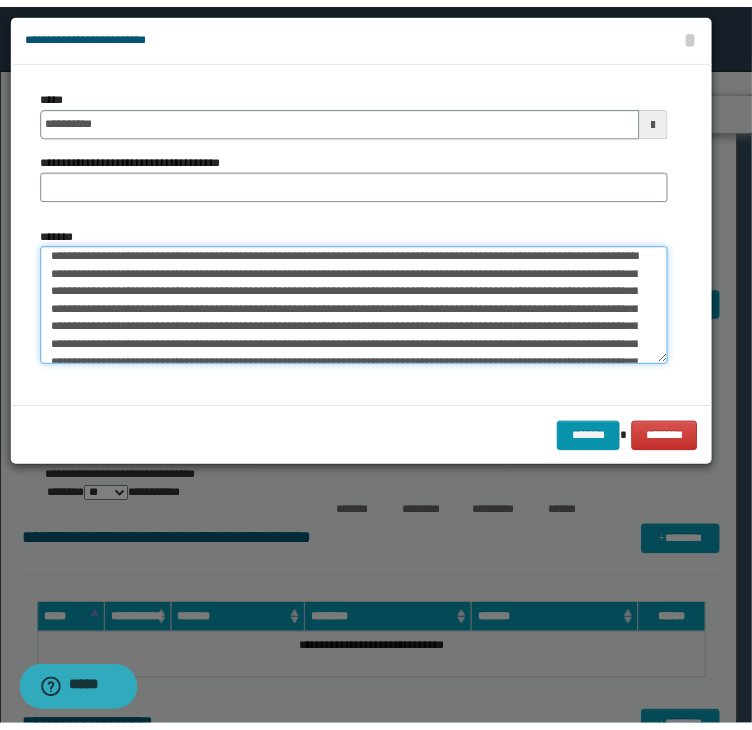 scroll, scrollTop: 0, scrollLeft: 0, axis: both 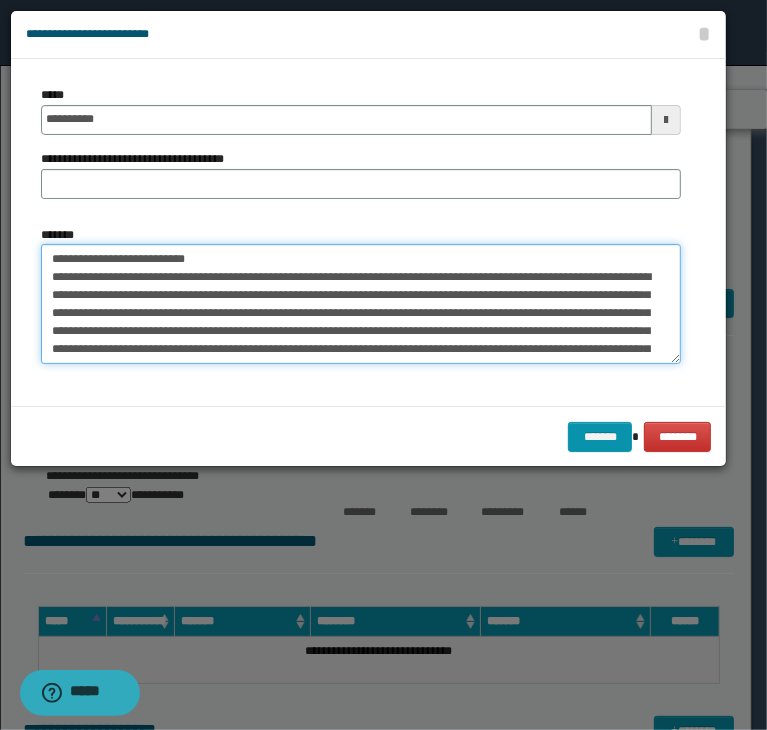 drag, startPoint x: 349, startPoint y: 257, endPoint x: -26, endPoint y: 253, distance: 375.02133 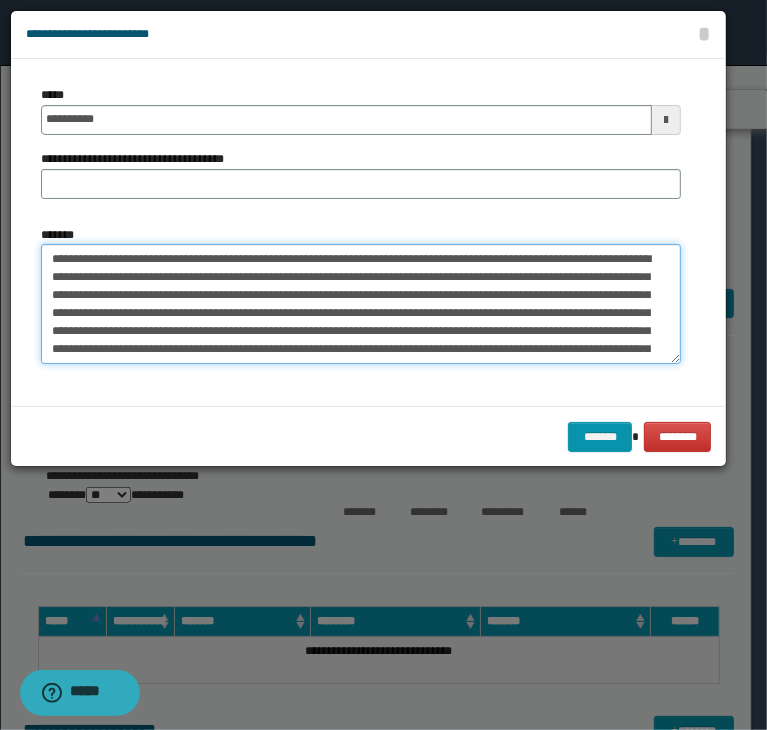 type on "**********" 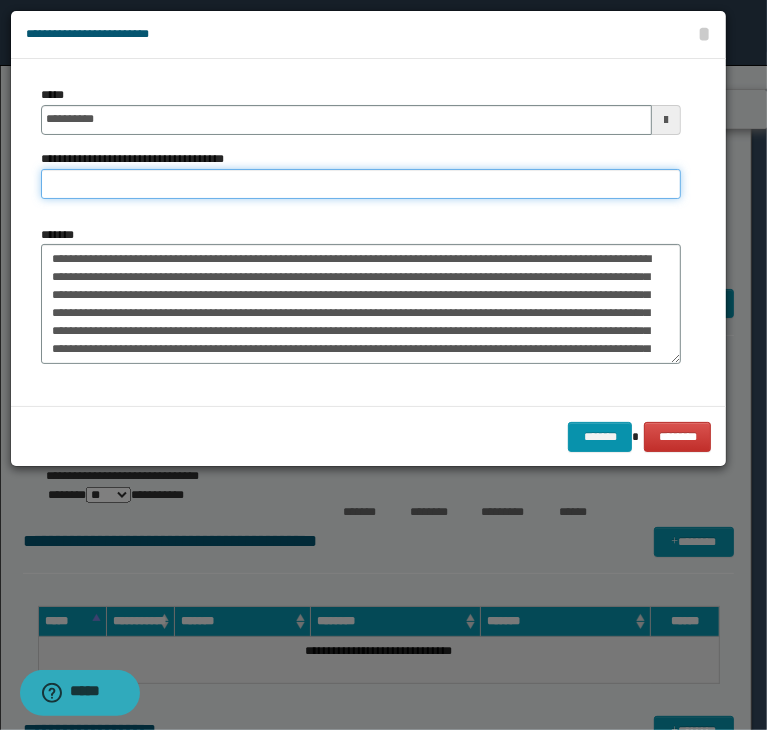 click on "**********" at bounding box center [361, 184] 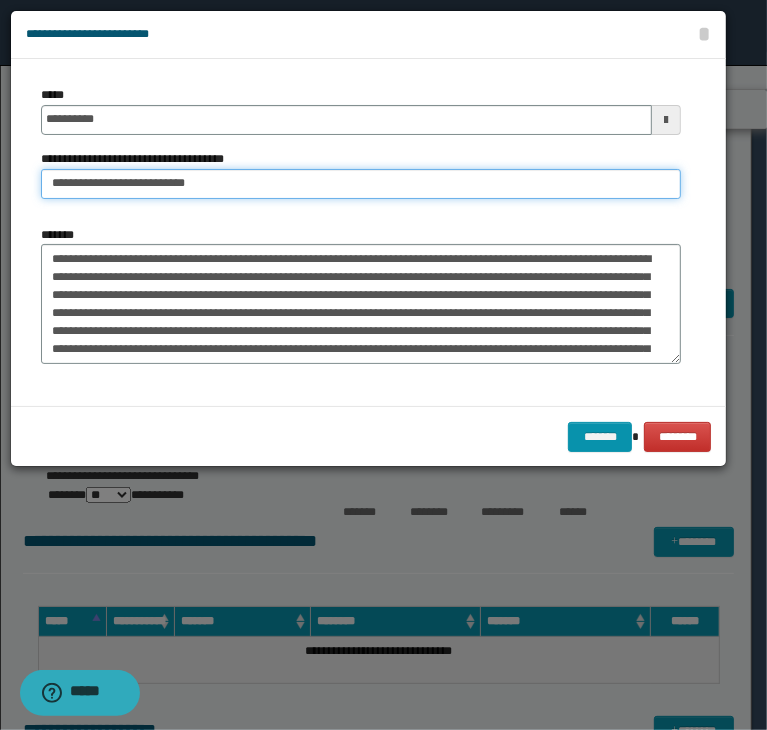 drag, startPoint x: 111, startPoint y: 187, endPoint x: -66, endPoint y: 186, distance: 177.00282 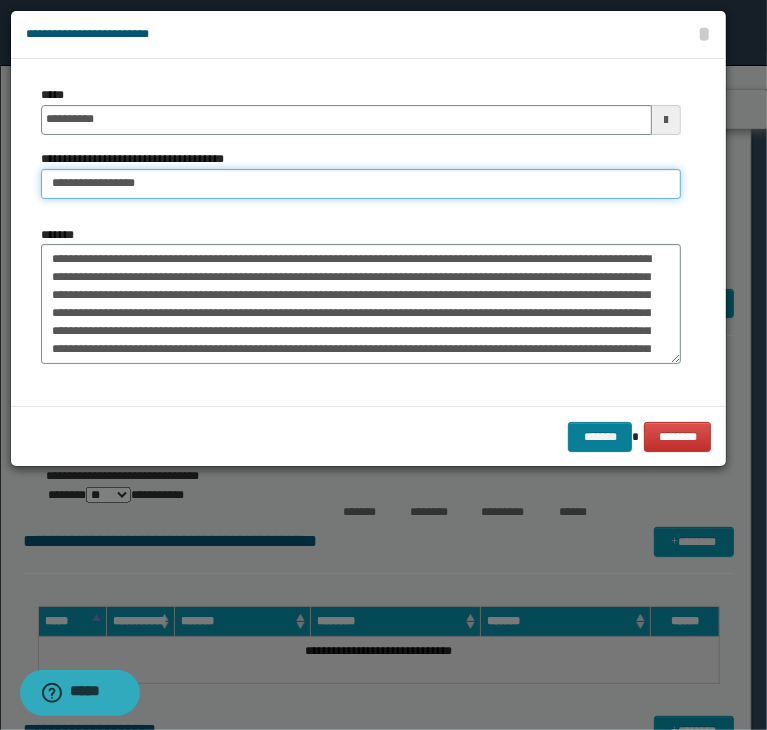 type on "**********" 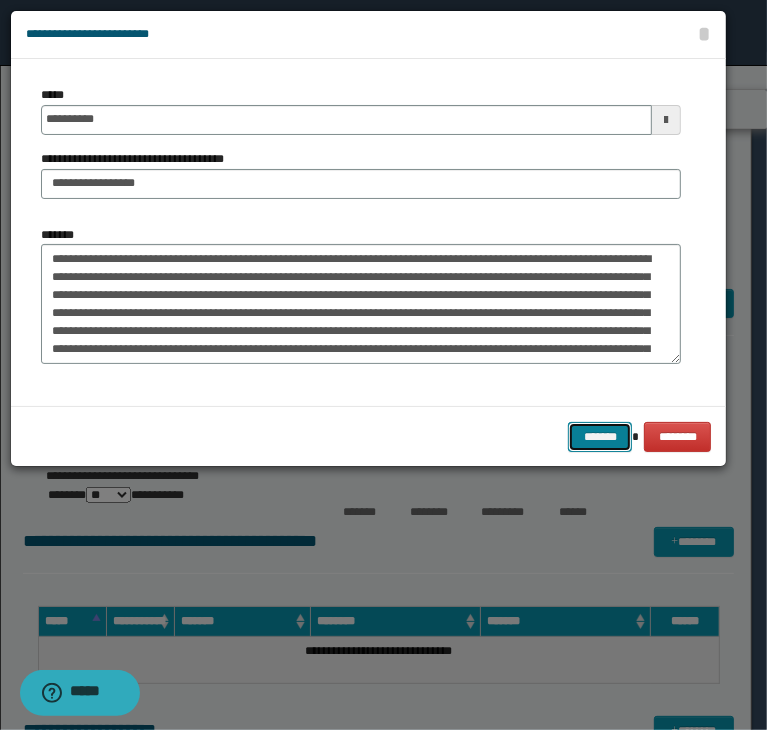 click on "*******" at bounding box center (600, 437) 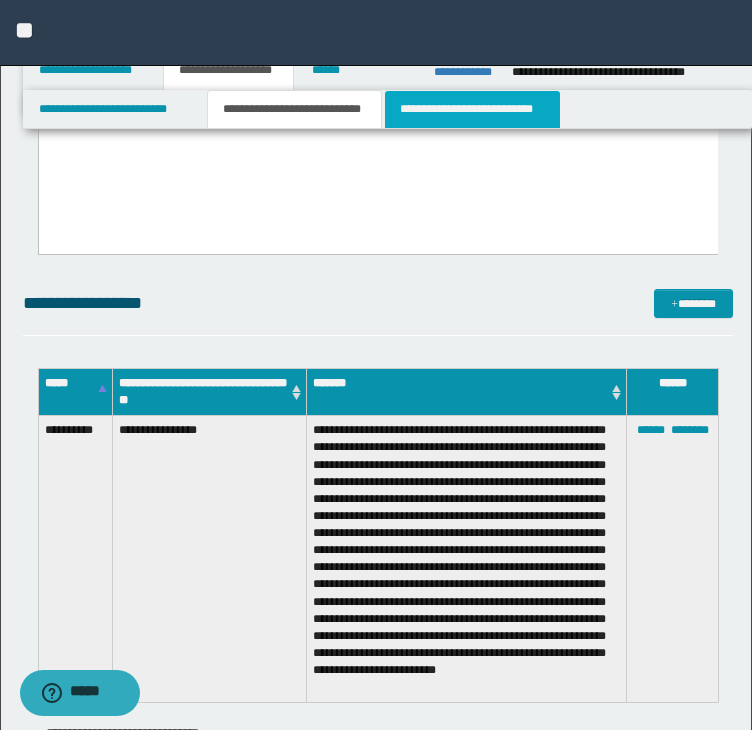 click on "**********" at bounding box center (472, 109) 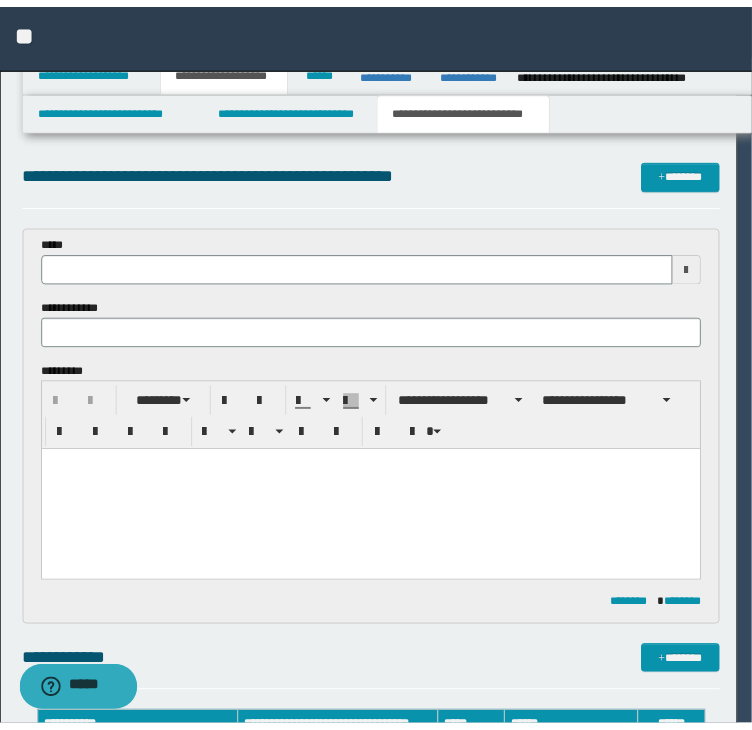 scroll, scrollTop: 0, scrollLeft: 0, axis: both 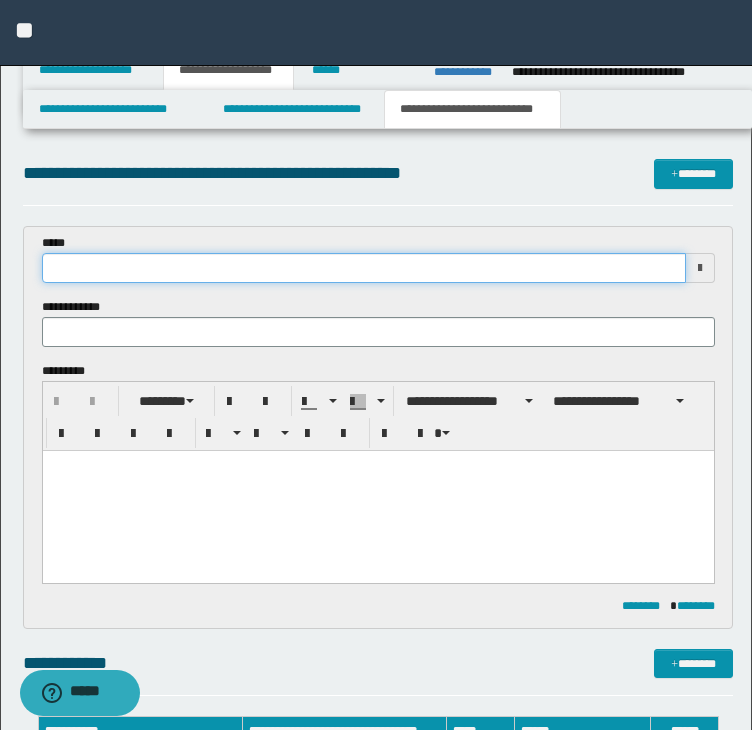 click at bounding box center [364, 268] 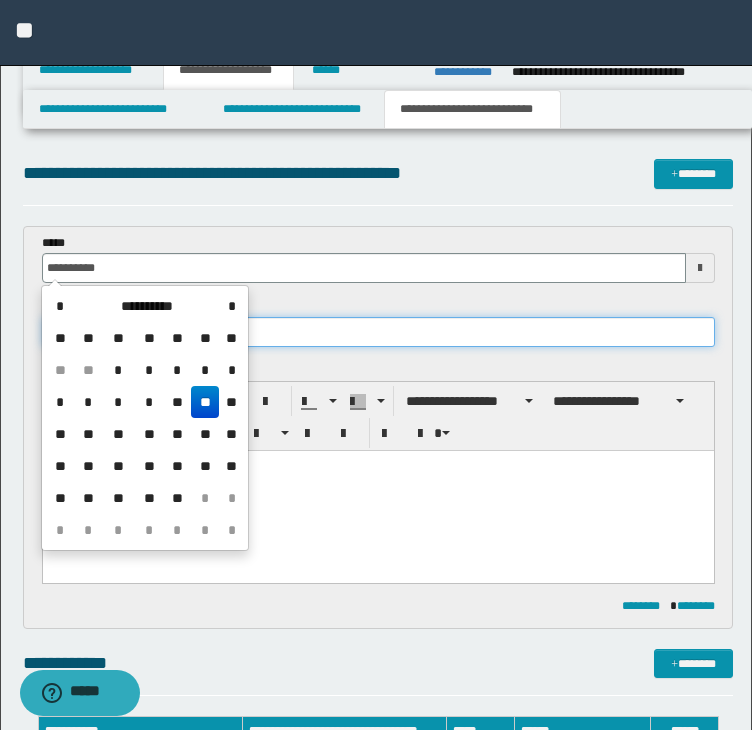 type on "**********" 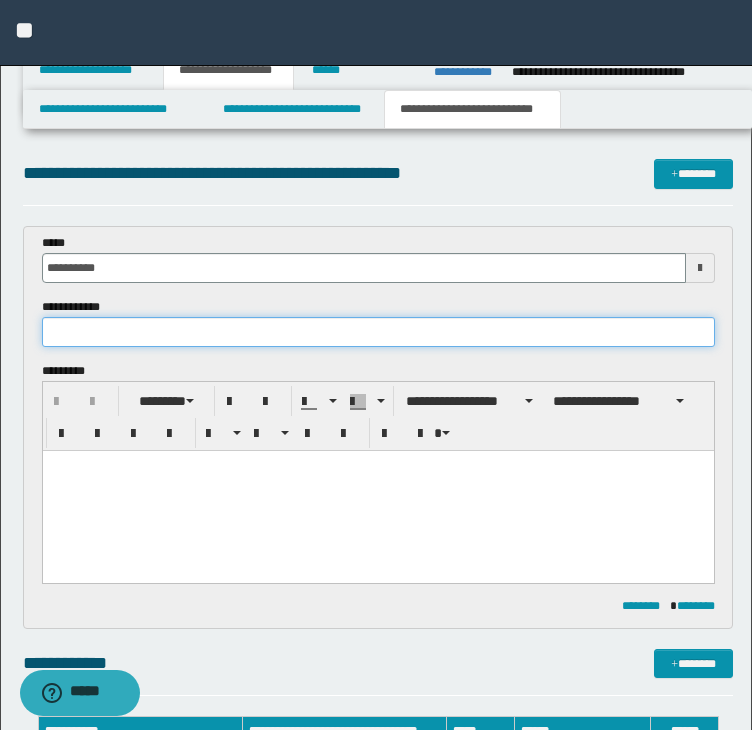 click at bounding box center (378, 332) 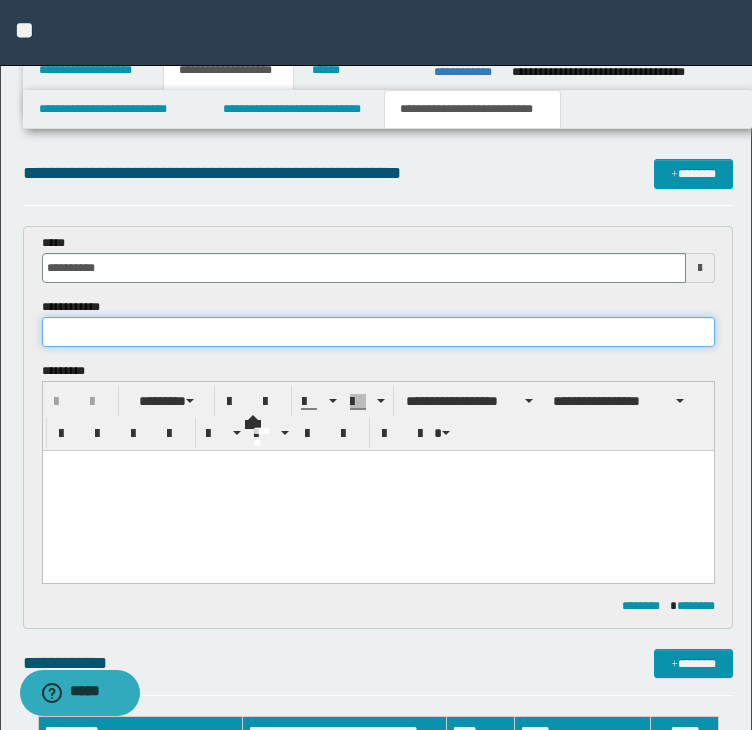 paste on "**********" 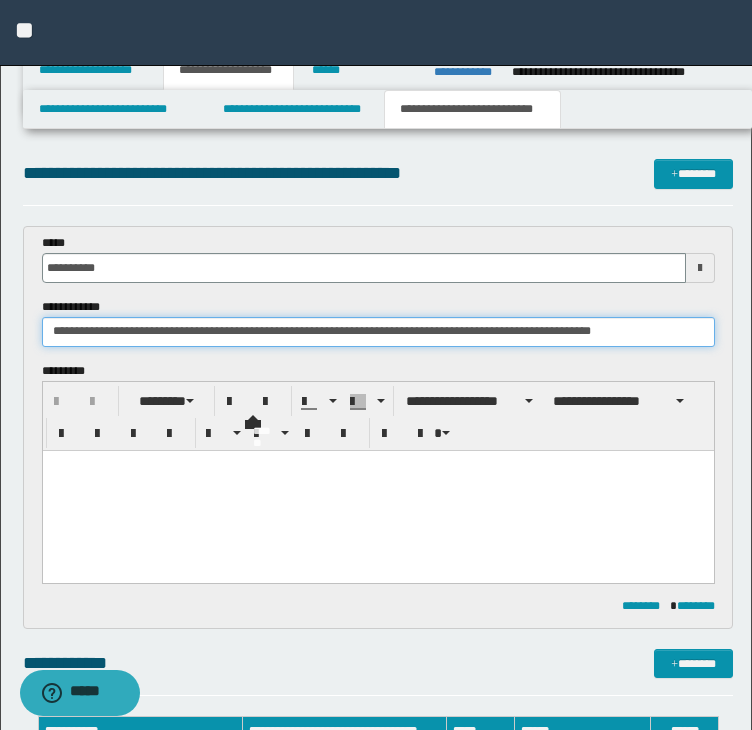 type on "**********" 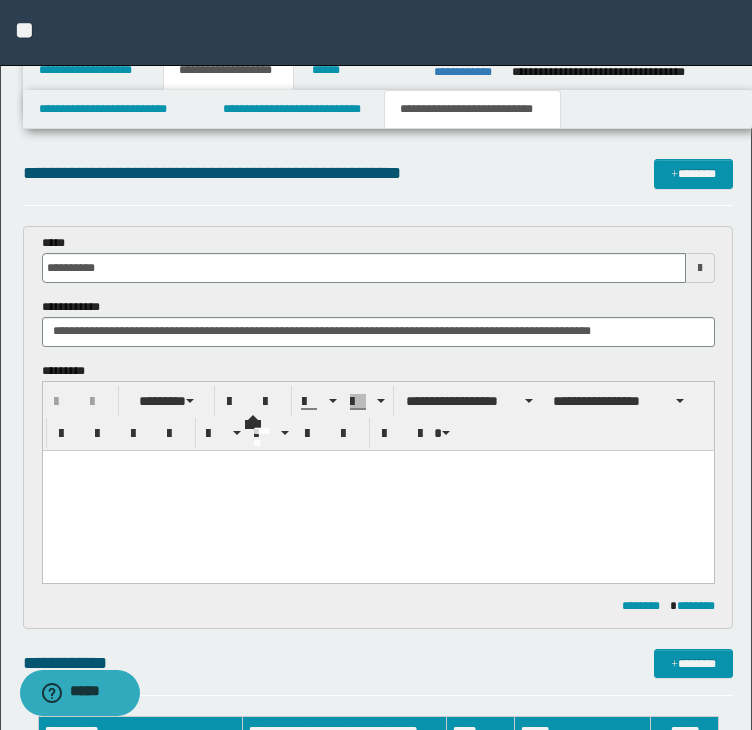 click at bounding box center (377, 490) 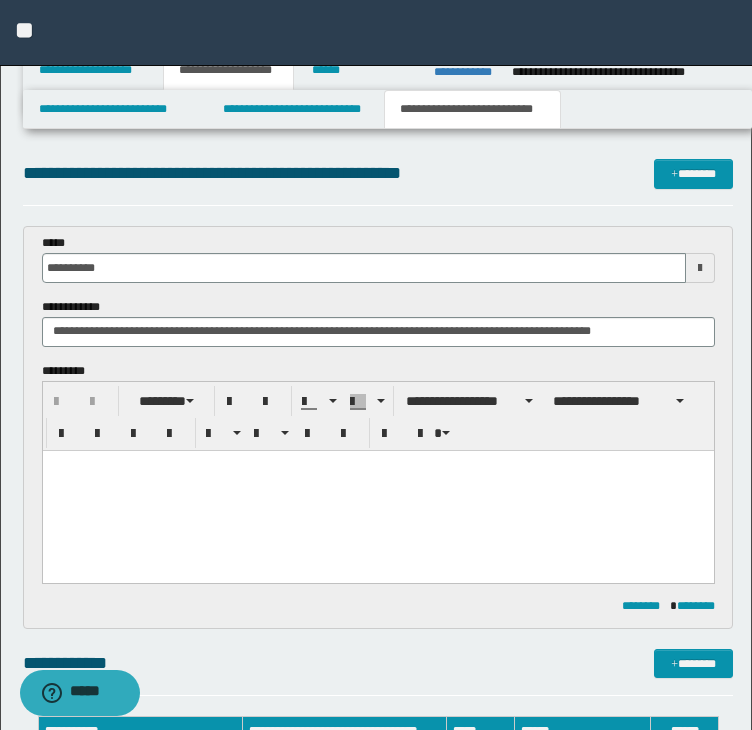 paste 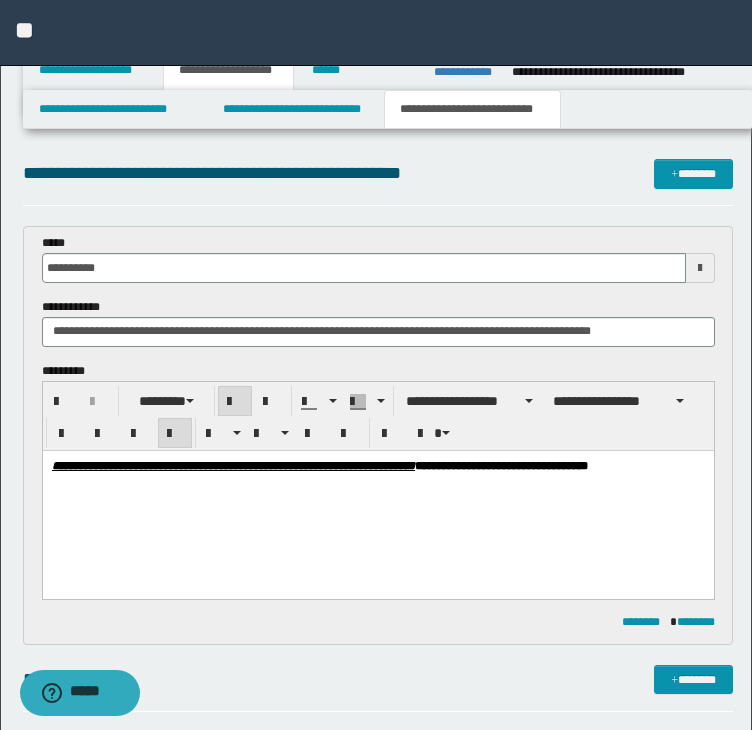 drag, startPoint x: 184, startPoint y: 523, endPoint x: 164, endPoint y: 508, distance: 25 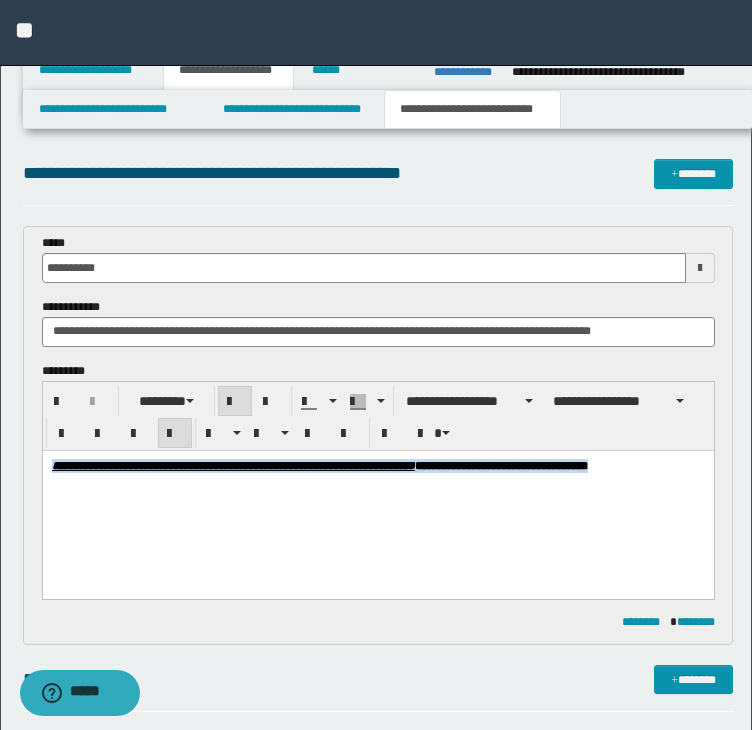 drag, startPoint x: 136, startPoint y: 492, endPoint x: -15, endPoint y: 448, distance: 157.28 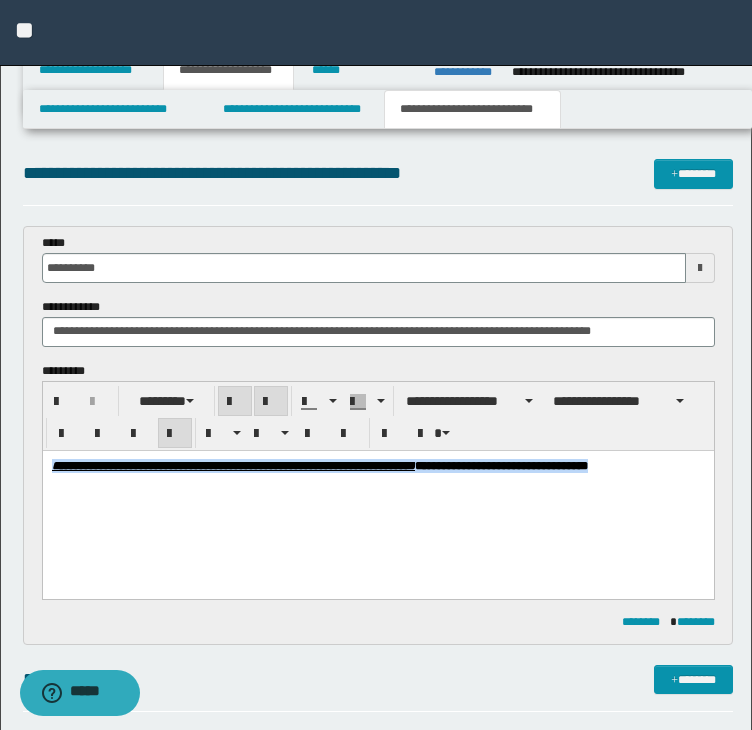 click on "**********" at bounding box center [378, 416] 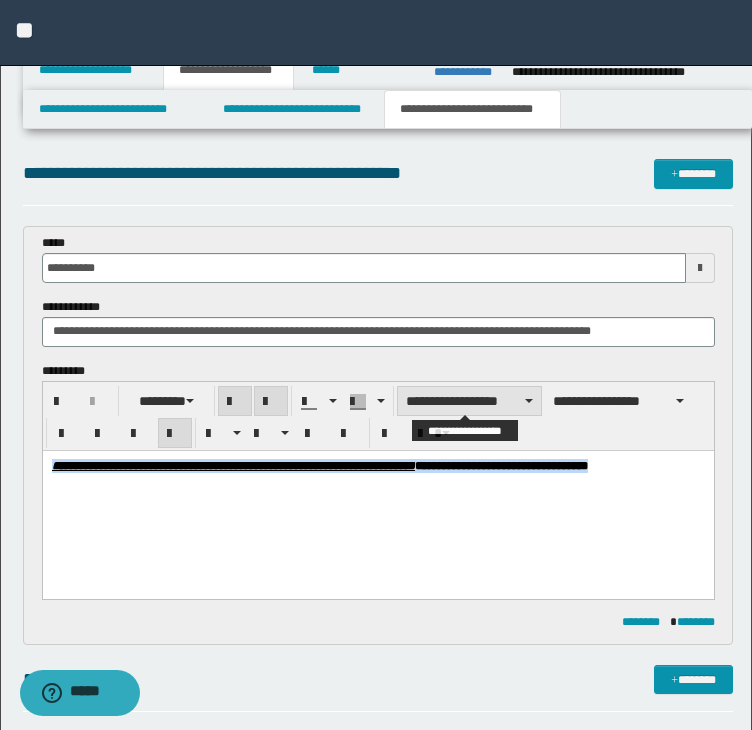 click on "**********" at bounding box center (469, 401) 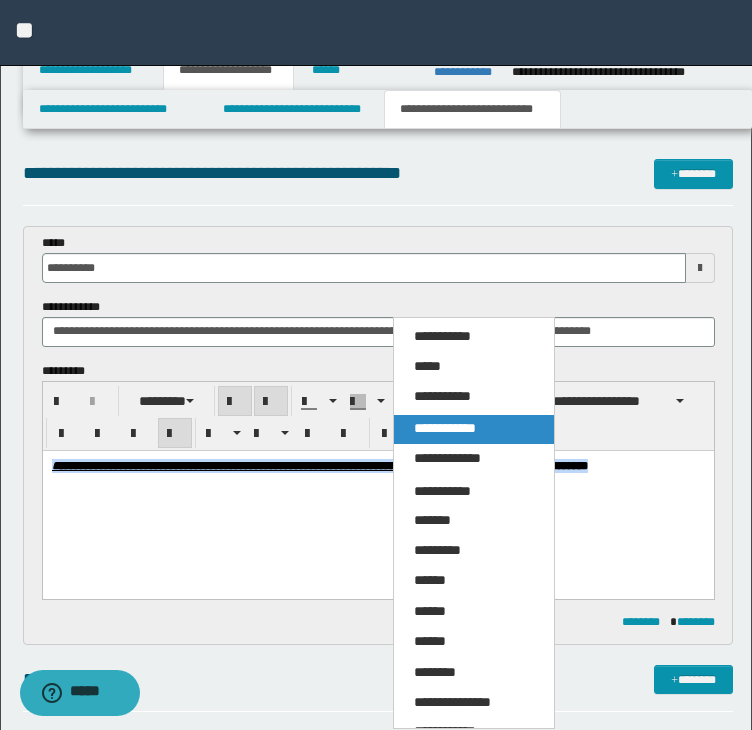 click on "**********" at bounding box center (445, 428) 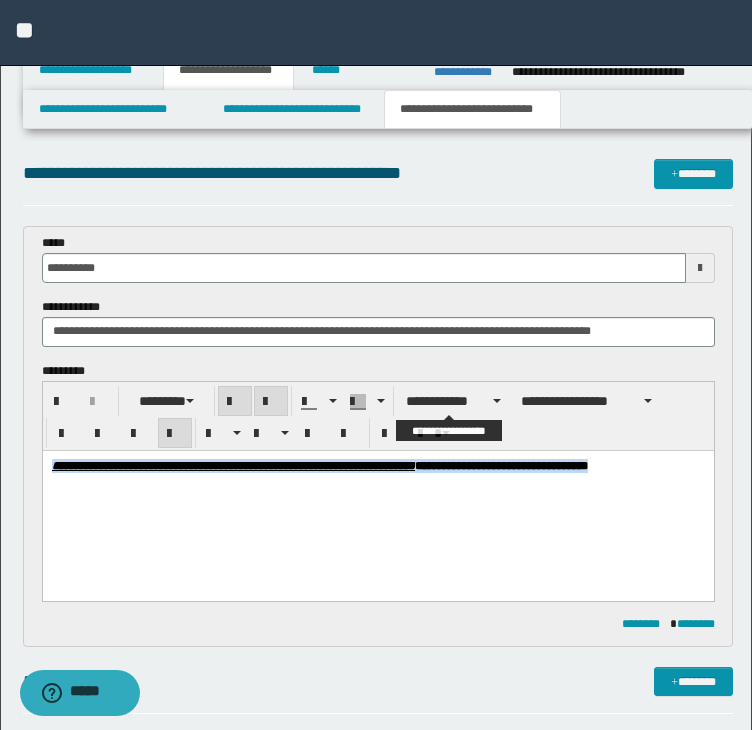 click on "**********" at bounding box center [453, 401] 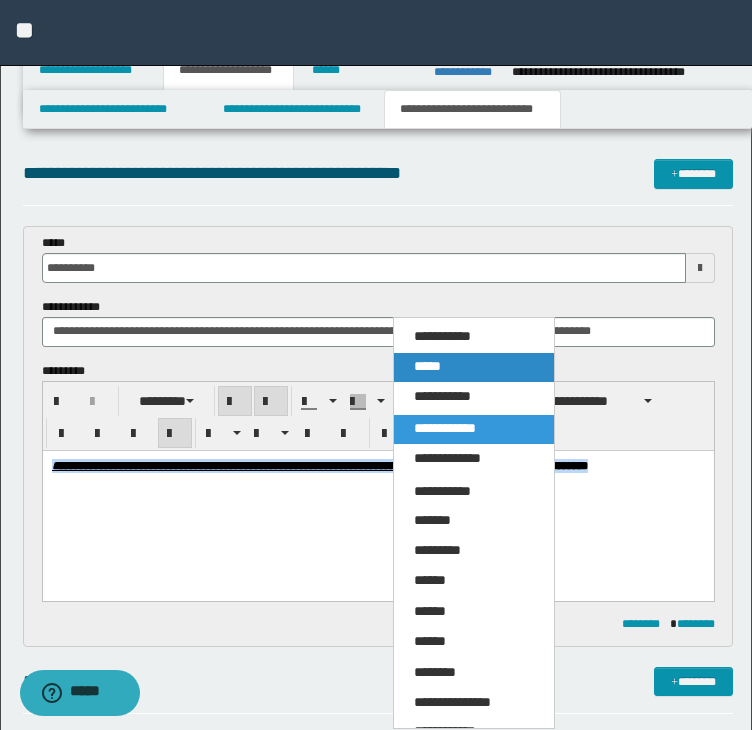 click on "*****" at bounding box center [427, 366] 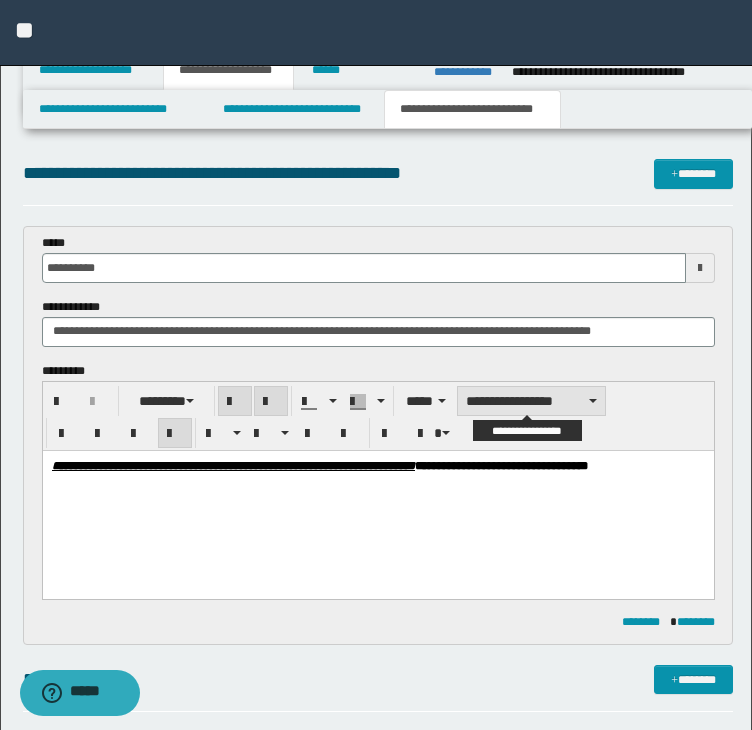 click on "**********" at bounding box center [531, 401] 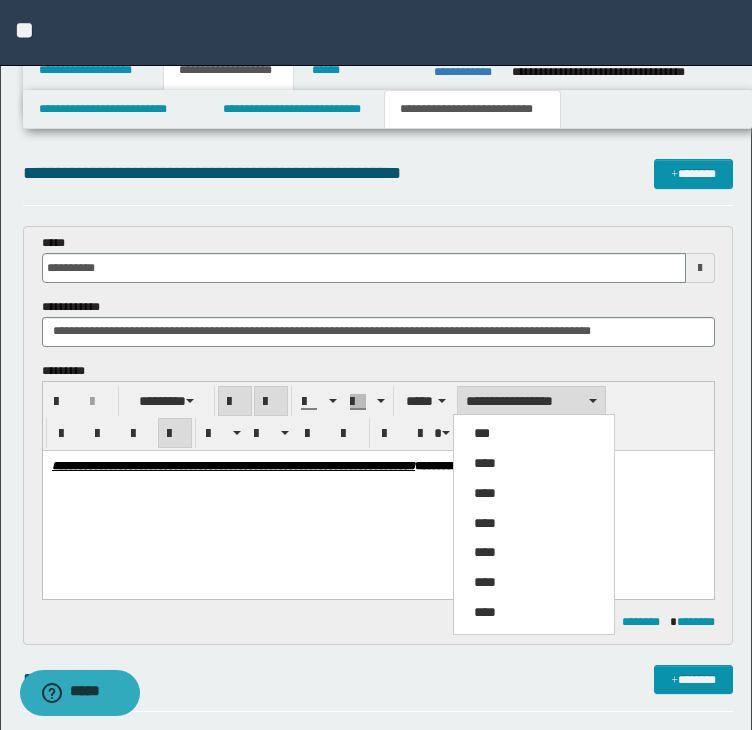 click on "***   ****   ****   ****   ****   ****   ****" at bounding box center [534, 524] 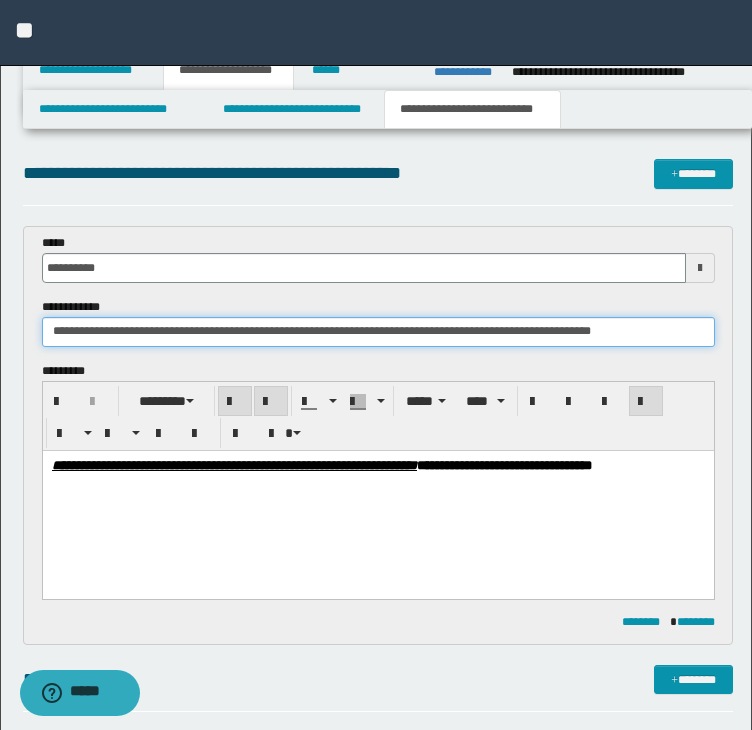 drag, startPoint x: 512, startPoint y: 330, endPoint x: -25, endPoint y: 330, distance: 537 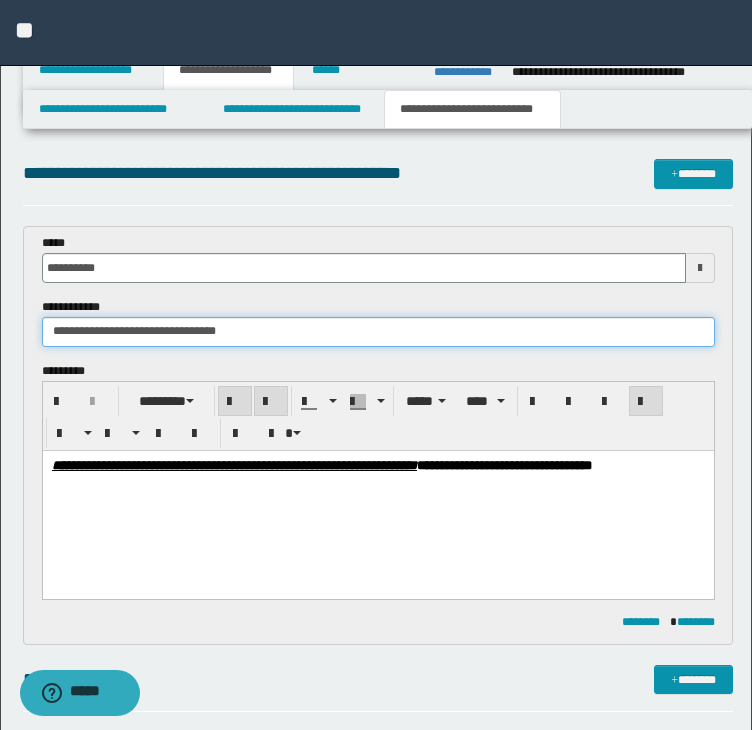 drag, startPoint x: 165, startPoint y: 329, endPoint x: 306, endPoint y: 332, distance: 141.0319 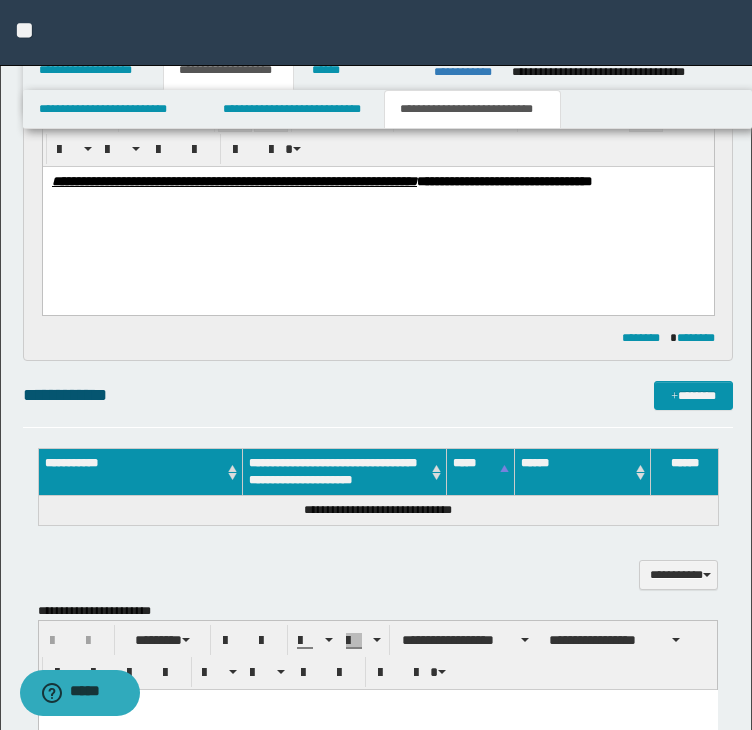 scroll, scrollTop: 300, scrollLeft: 0, axis: vertical 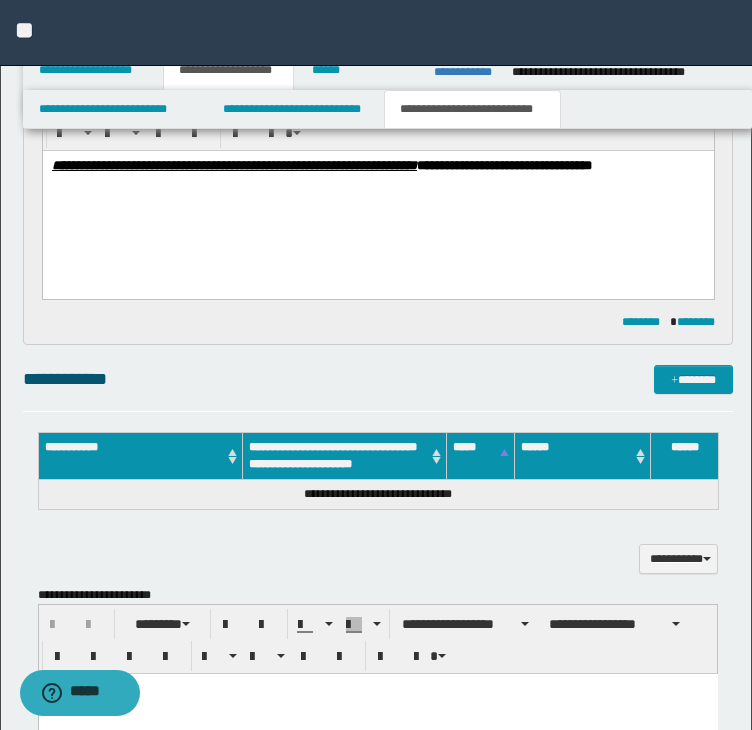 type on "**********" 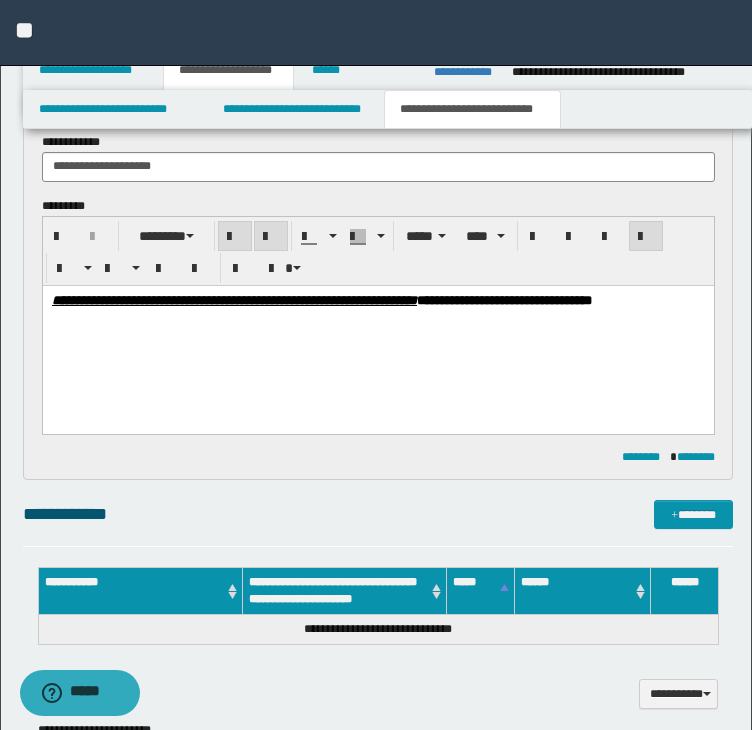 scroll, scrollTop: 0, scrollLeft: 0, axis: both 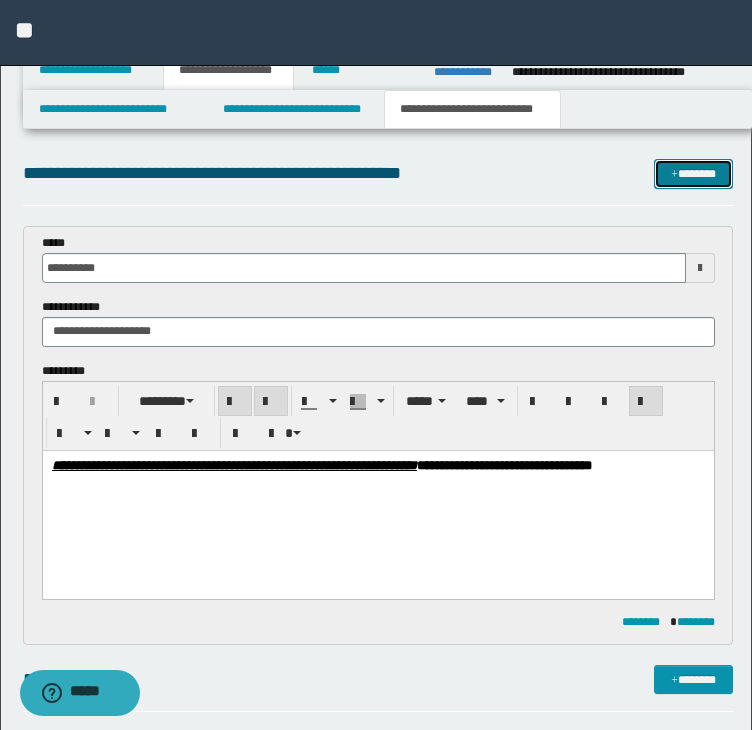 click on "*******" at bounding box center (693, 174) 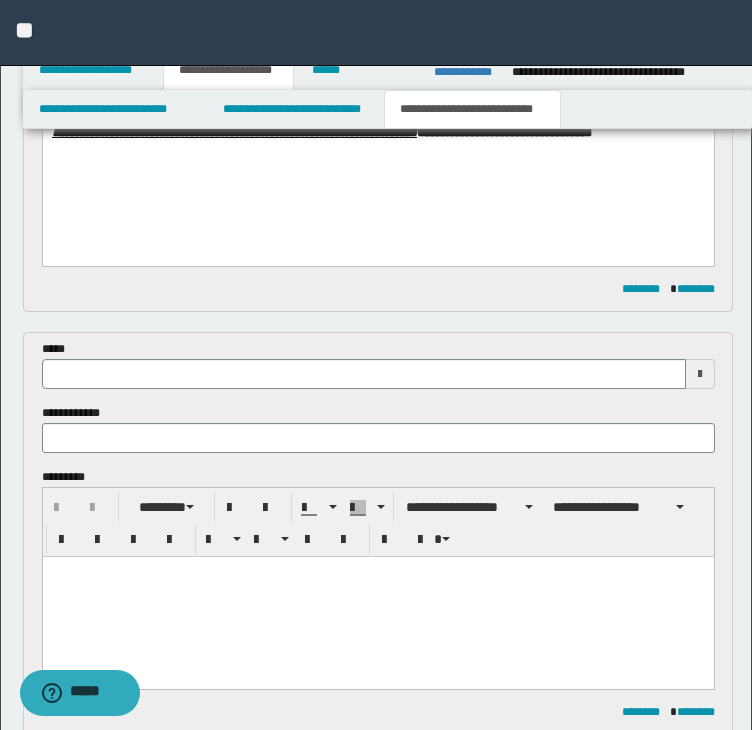 scroll, scrollTop: 291, scrollLeft: 0, axis: vertical 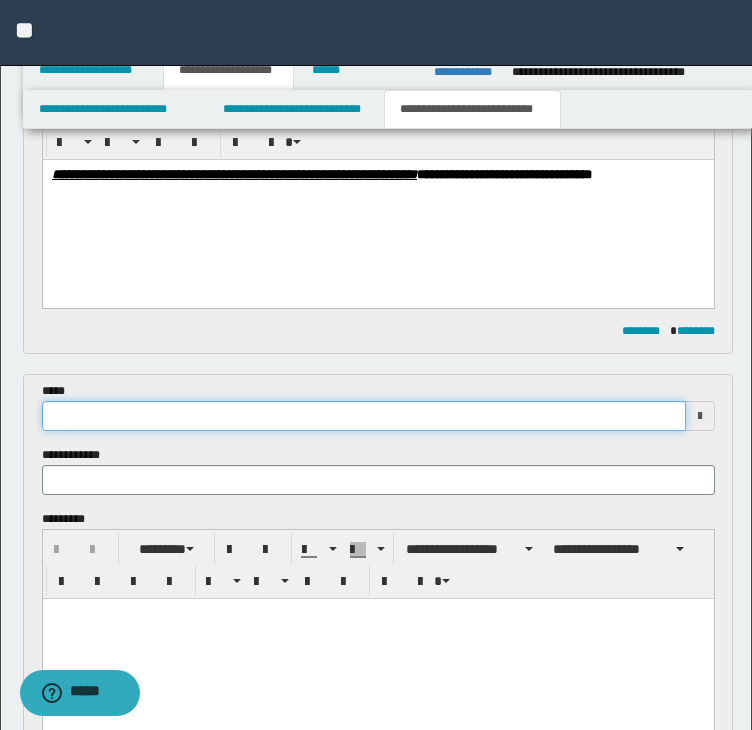 click at bounding box center (364, 416) 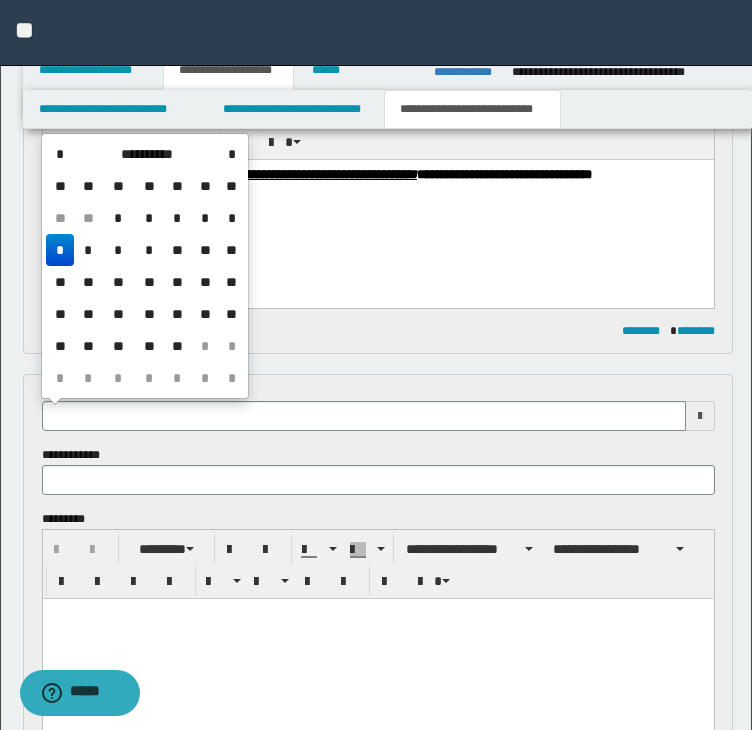 click on "**********" at bounding box center [378, 446] 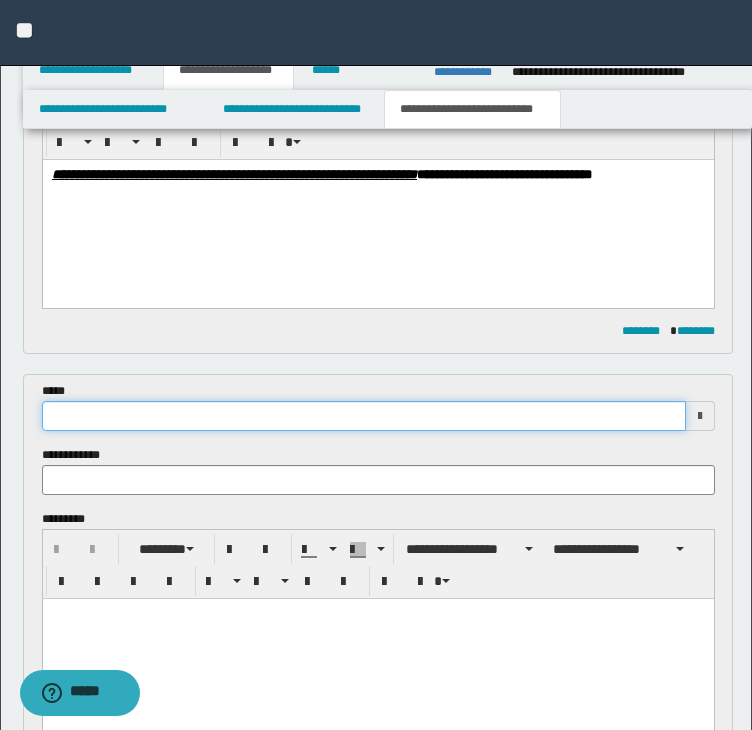 click at bounding box center [364, 416] 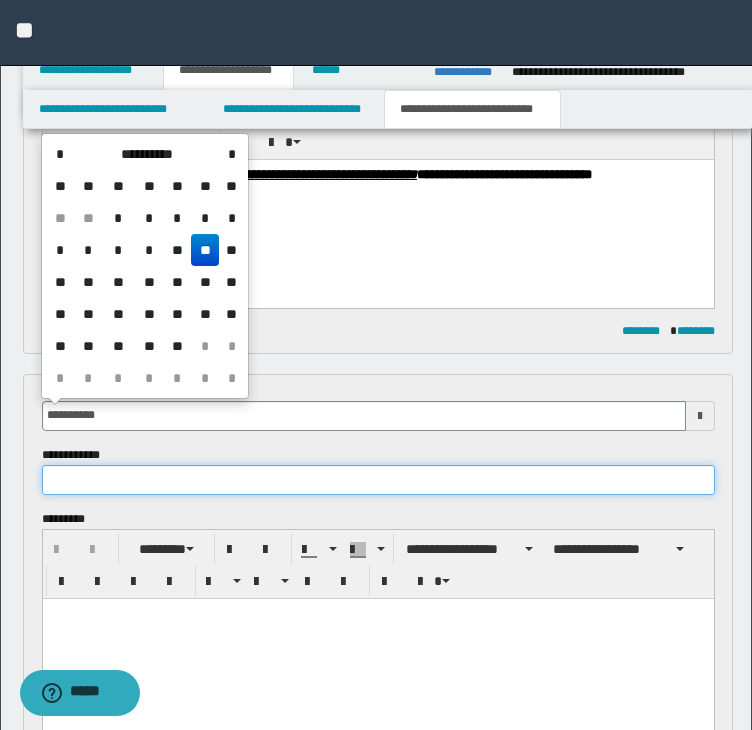 type on "**********" 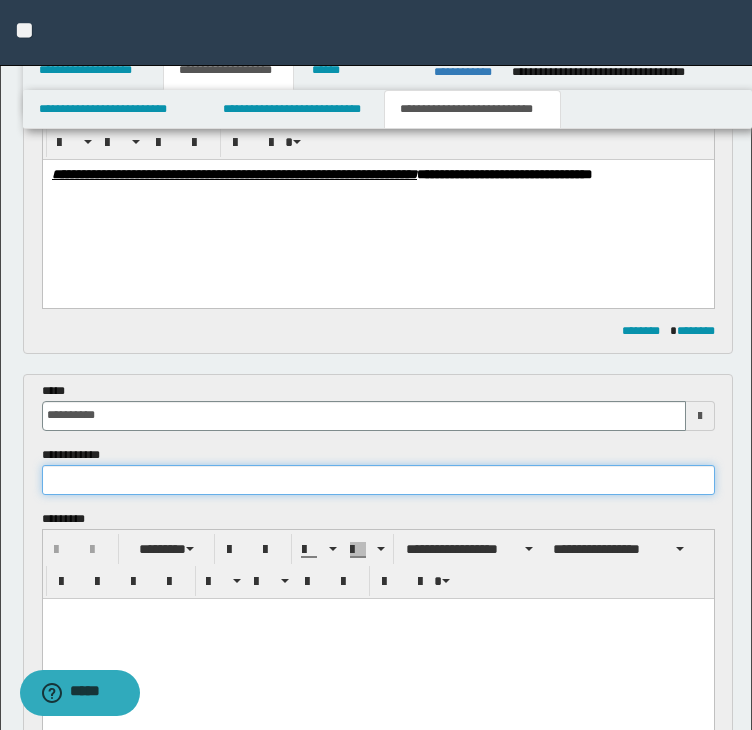 click at bounding box center [378, 480] 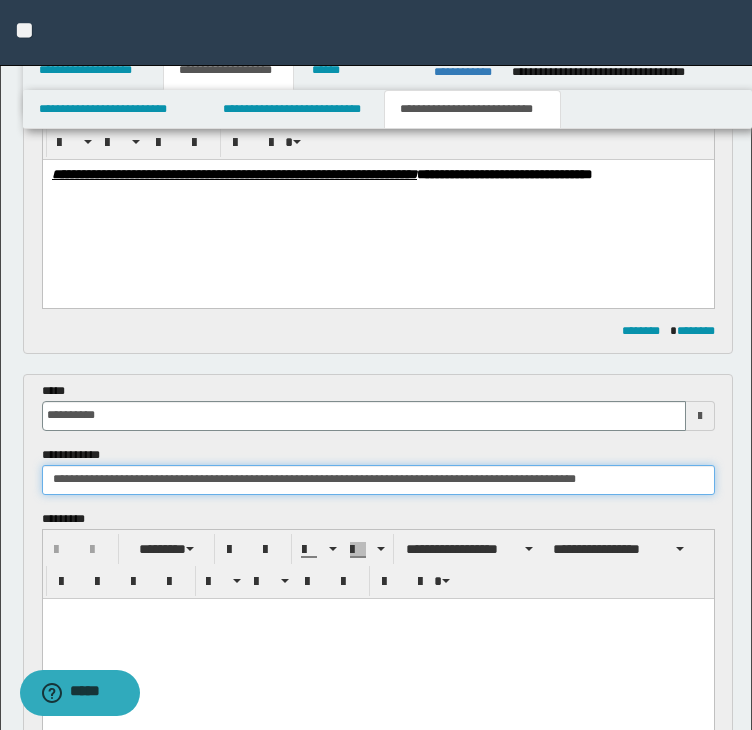 type on "**********" 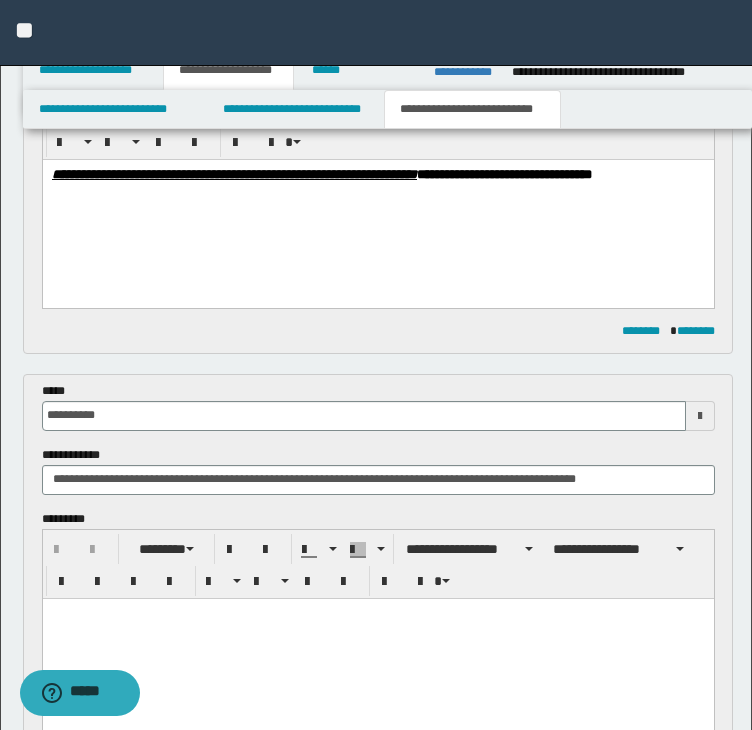 click at bounding box center (377, 638) 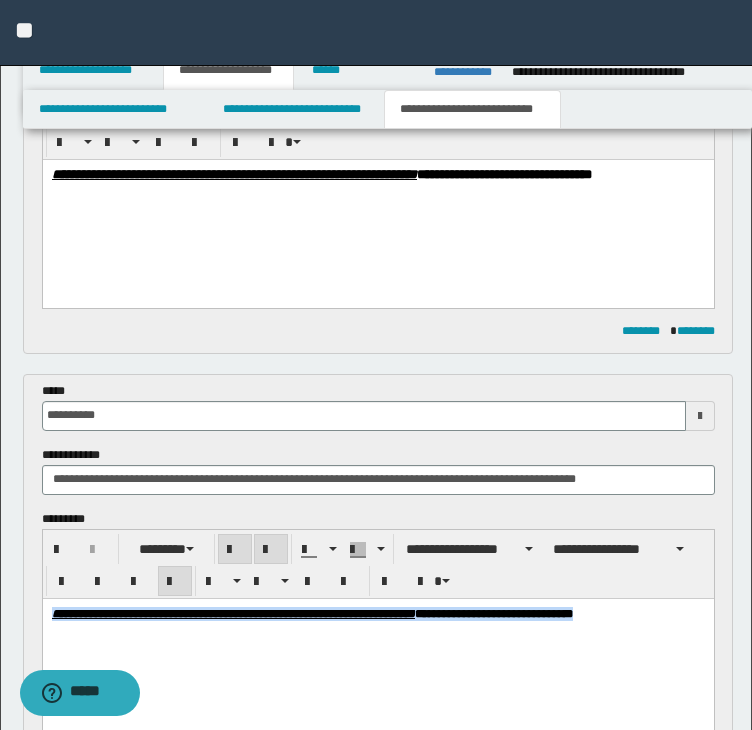 drag, startPoint x: 154, startPoint y: 640, endPoint x: -2, endPoint y: 593, distance: 162.92636 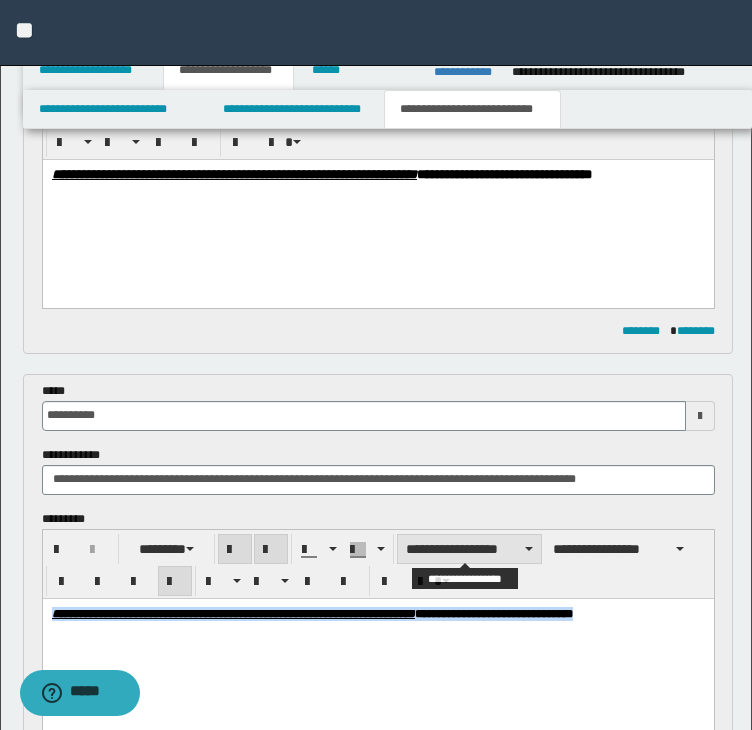 click on "**********" at bounding box center (469, 549) 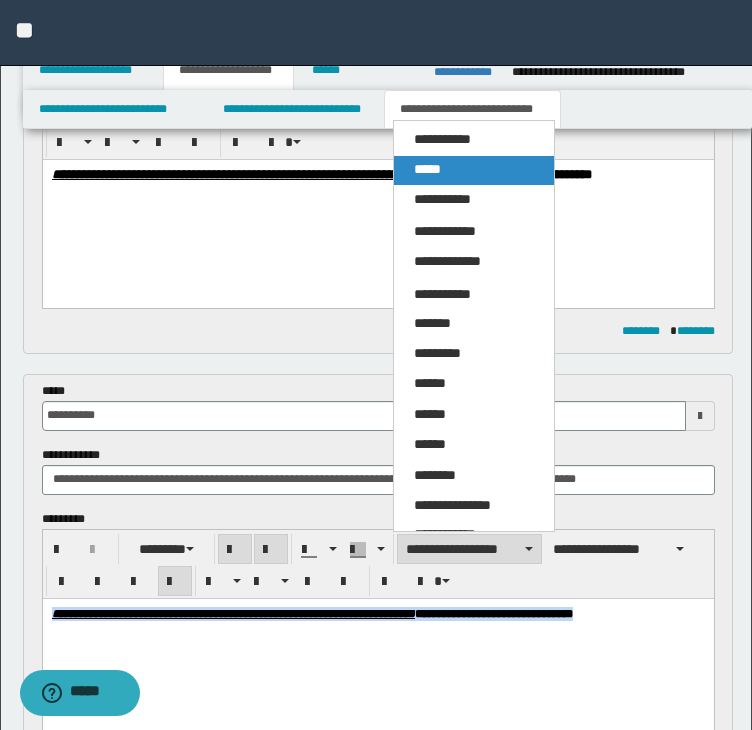 click on "*****" at bounding box center [474, 170] 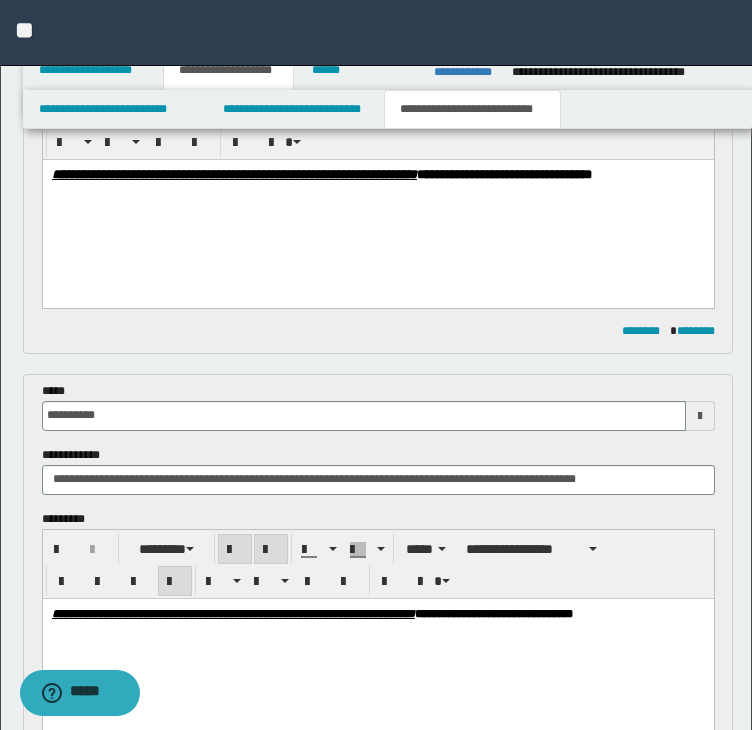 click on "**********" at bounding box center (378, 628) 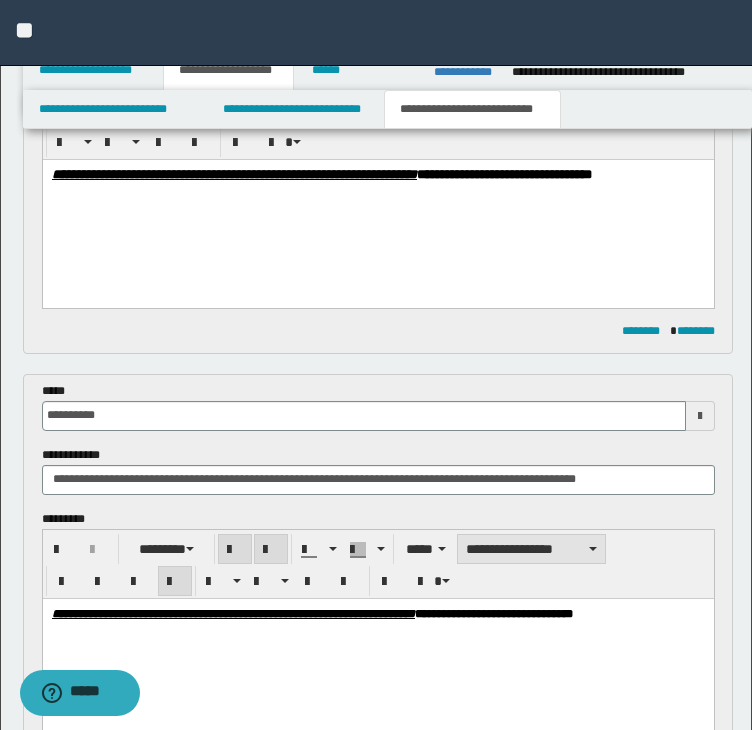 click on "**********" at bounding box center (531, 549) 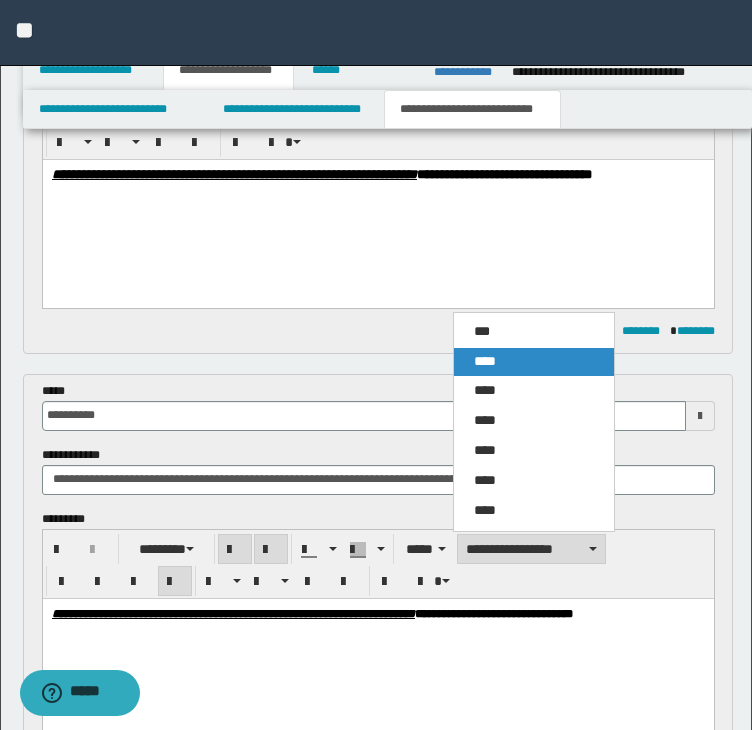 click on "****" at bounding box center [485, 361] 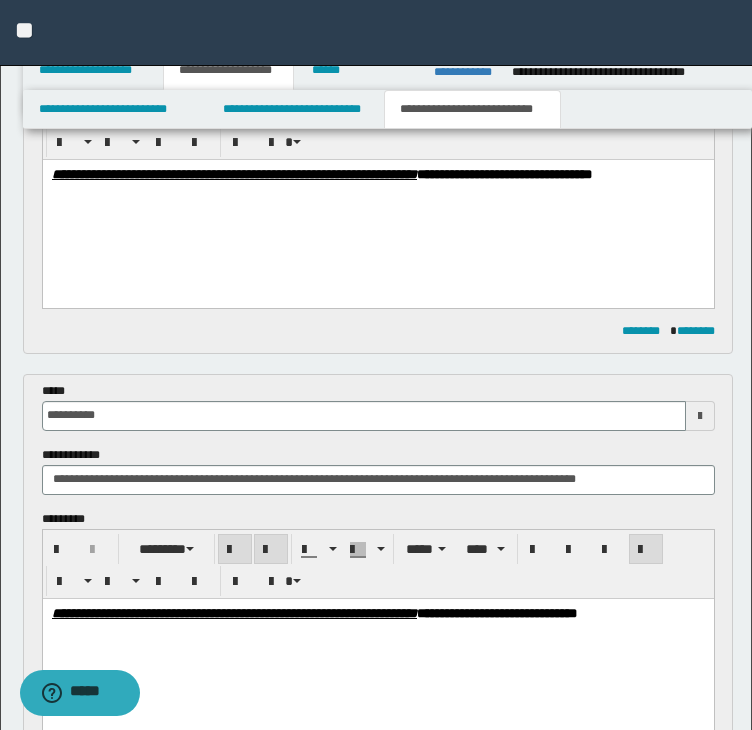 drag, startPoint x: 428, startPoint y: 462, endPoint x: 438, endPoint y: 465, distance: 10.440307 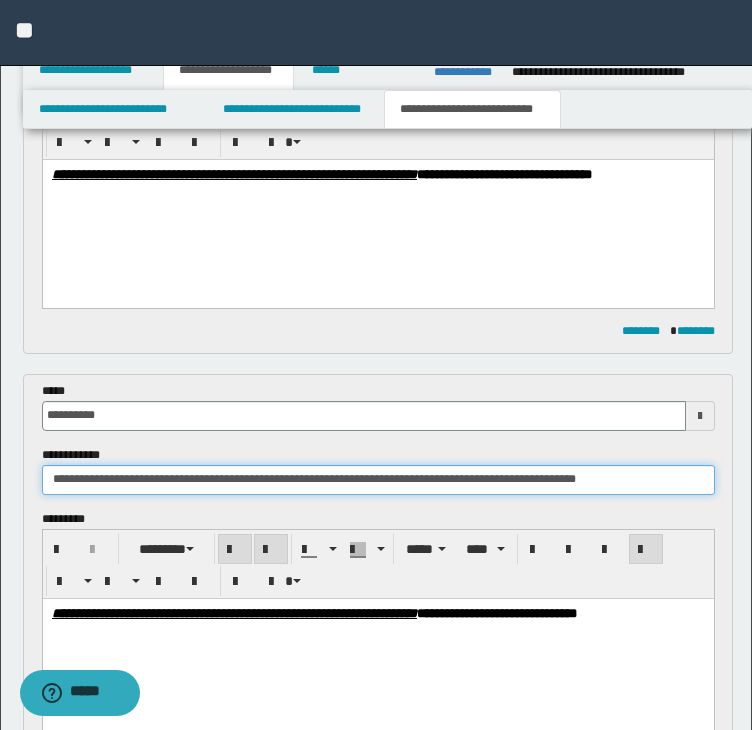 drag, startPoint x: 508, startPoint y: 476, endPoint x: 0, endPoint y: 443, distance: 509.0707 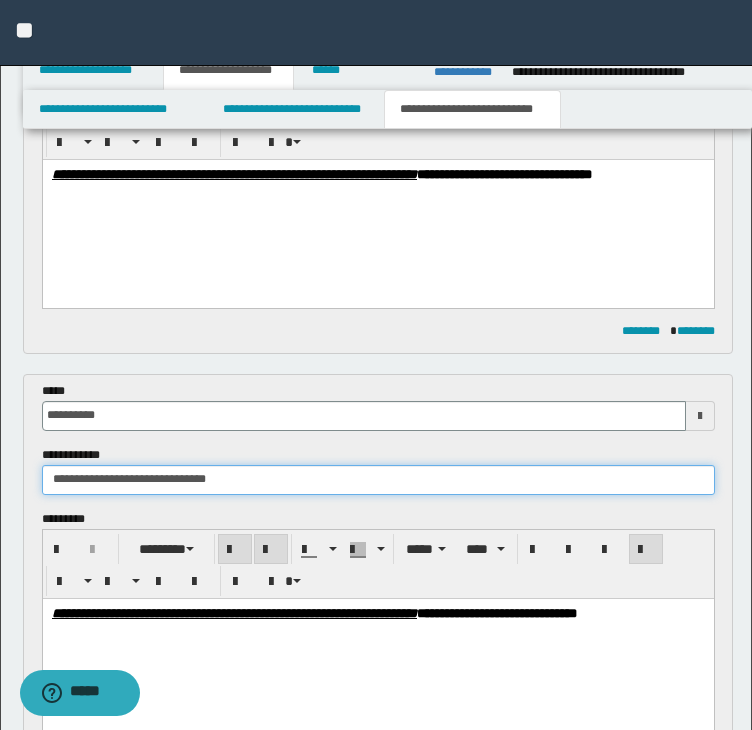 drag, startPoint x: 145, startPoint y: 481, endPoint x: 233, endPoint y: 481, distance: 88 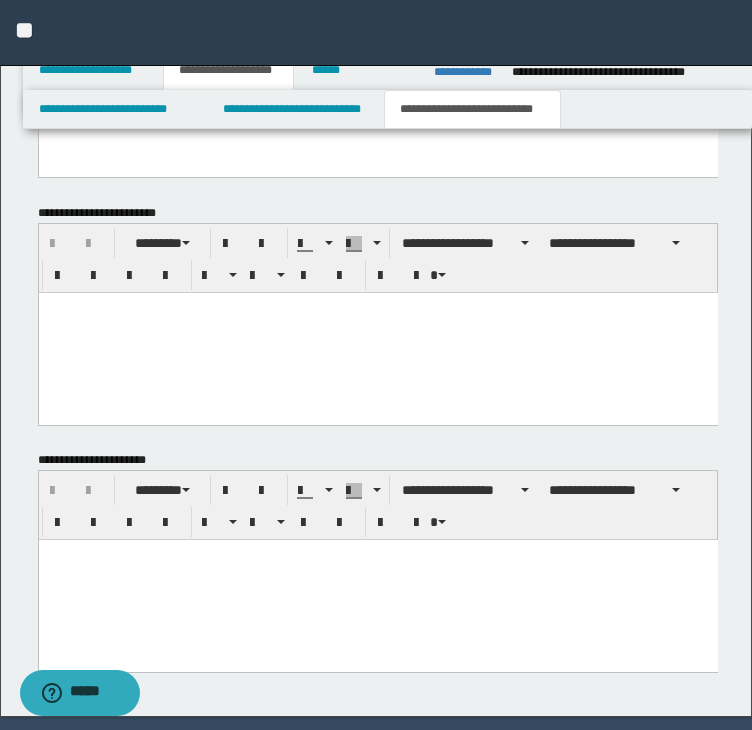 scroll, scrollTop: 1432, scrollLeft: 0, axis: vertical 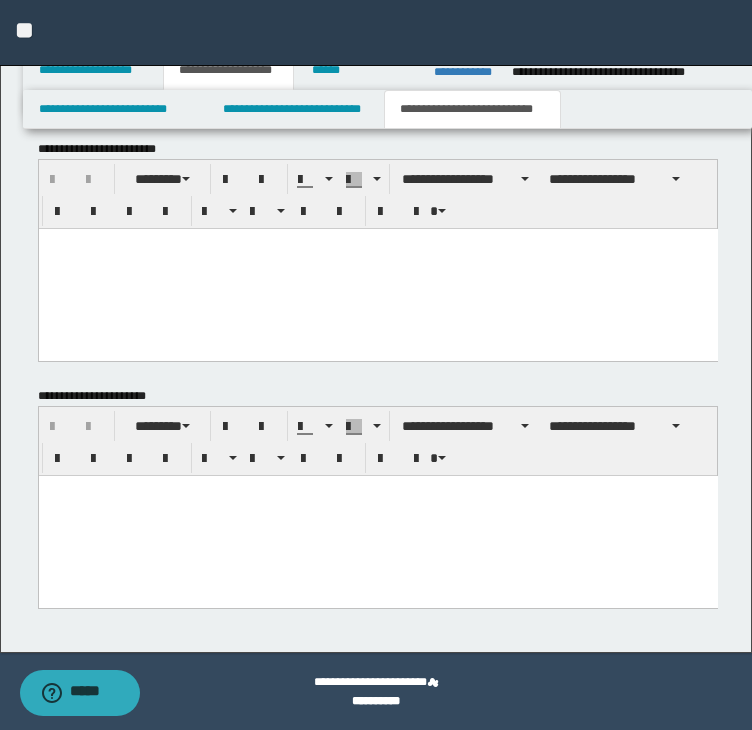 type on "**********" 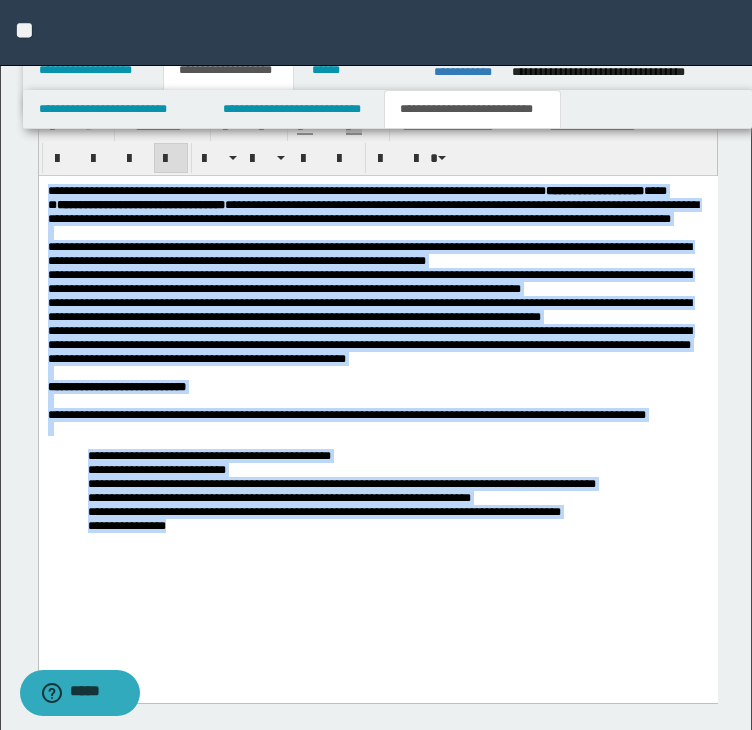 drag, startPoint x: 47, startPoint y: 191, endPoint x: 362, endPoint y: 590, distance: 508.35617 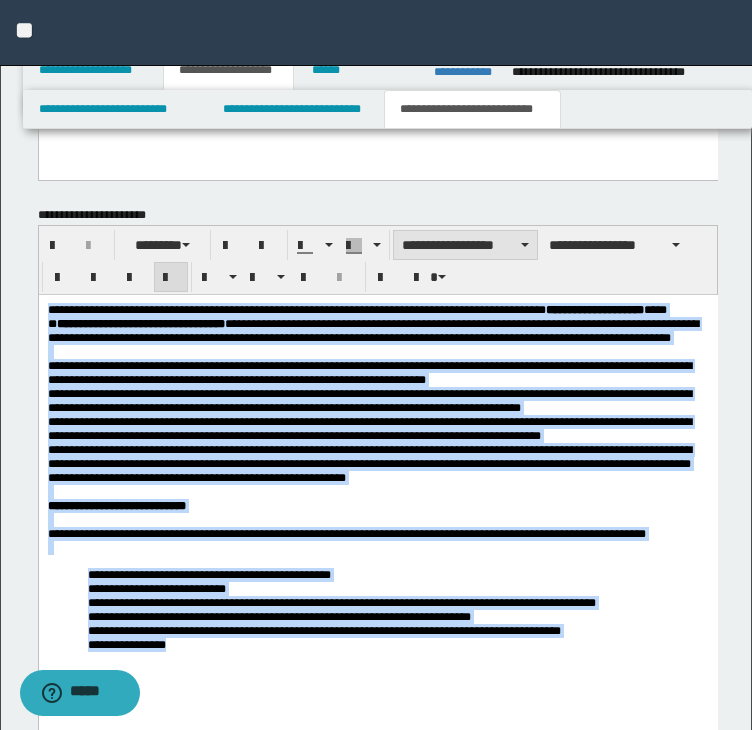 scroll, scrollTop: 1332, scrollLeft: 0, axis: vertical 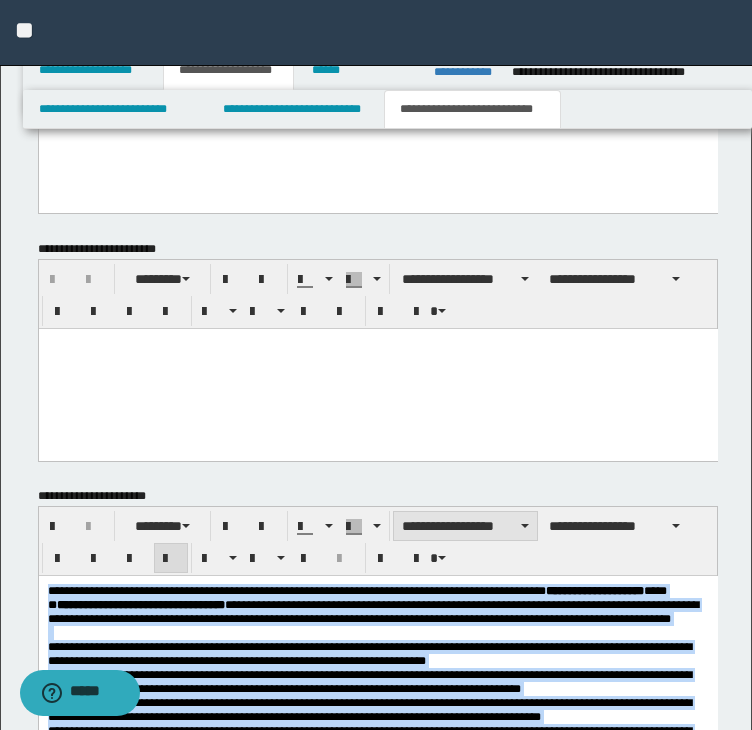 click on "**********" at bounding box center [465, 526] 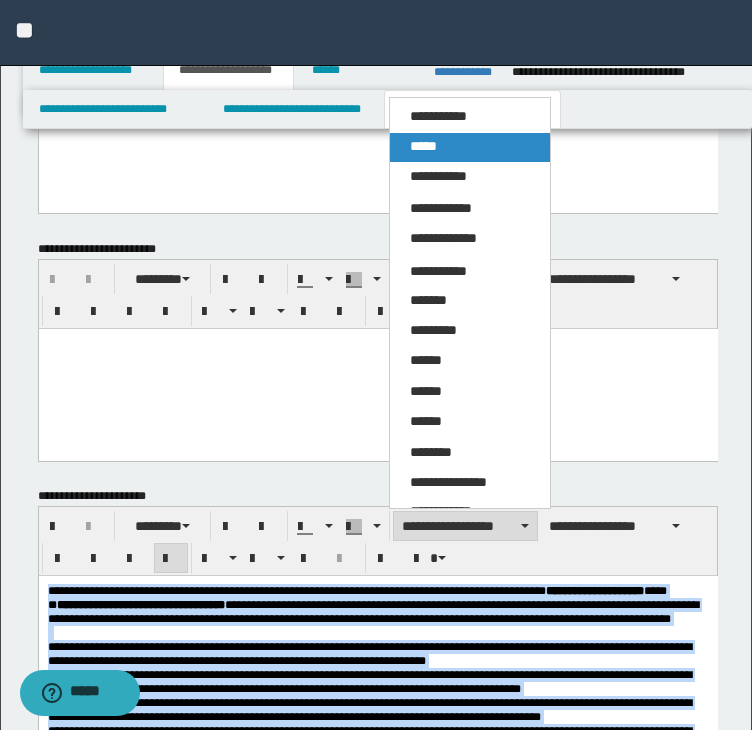 click on "*****" at bounding box center [470, 147] 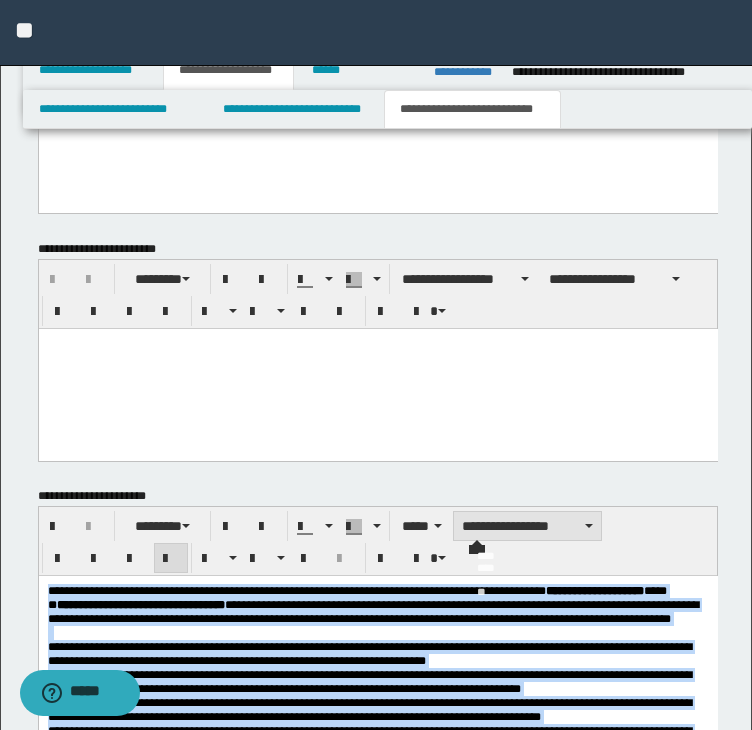 click on "**********" at bounding box center [527, 526] 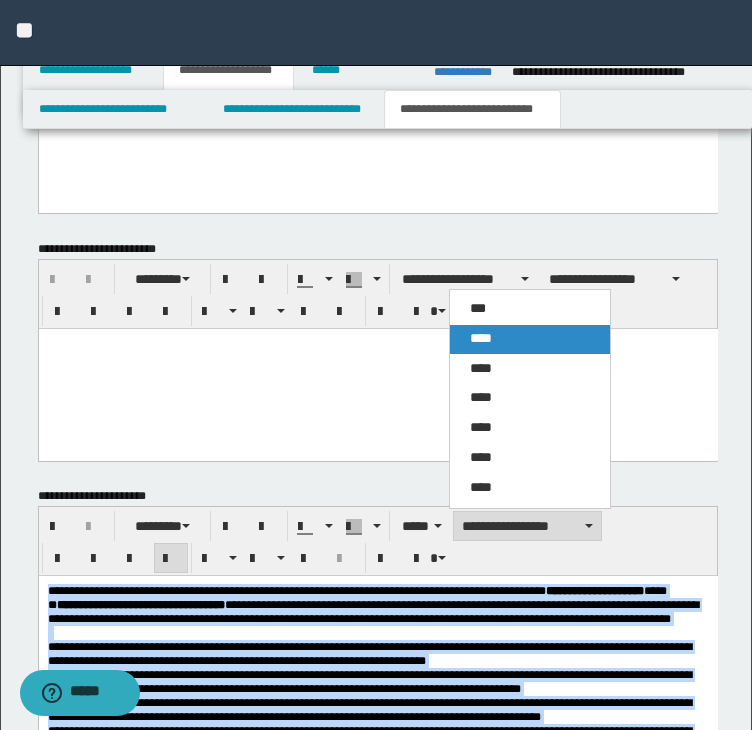 click on "****" at bounding box center [481, 338] 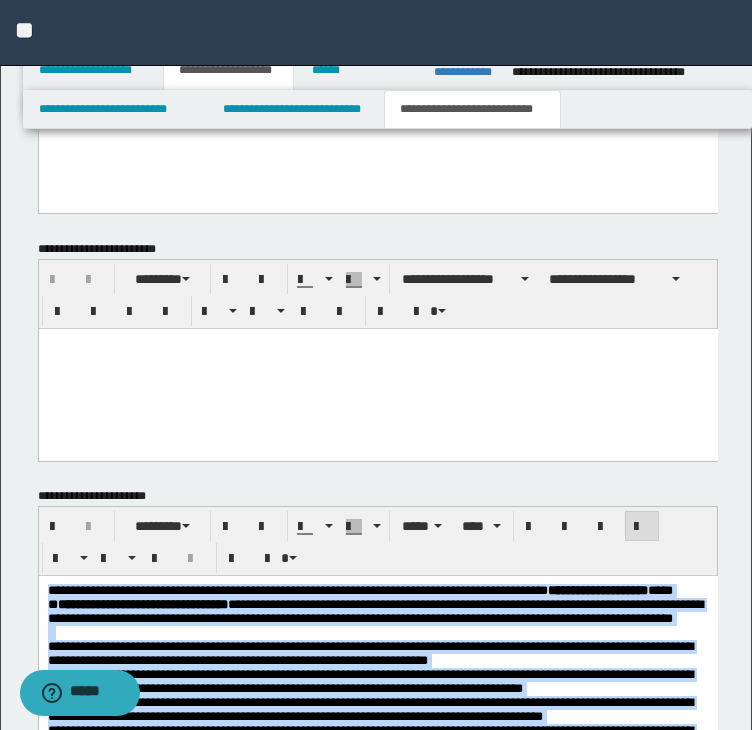 click at bounding box center (642, 526) 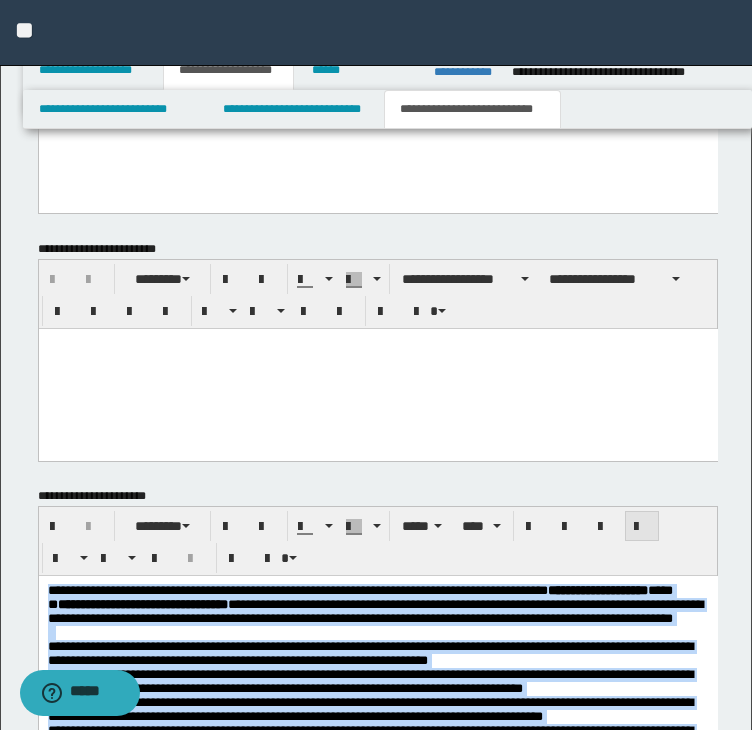 click at bounding box center (642, 526) 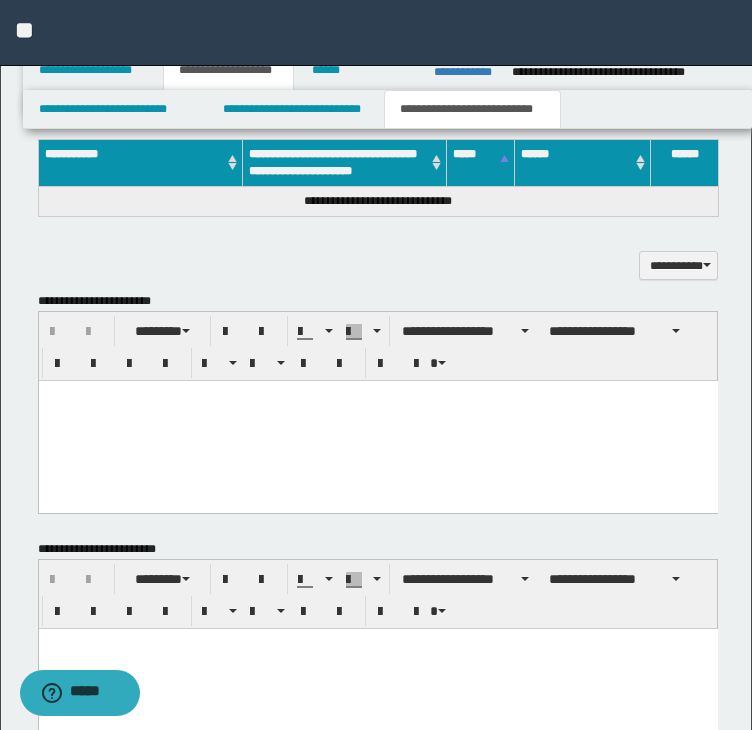 scroll, scrollTop: 832, scrollLeft: 0, axis: vertical 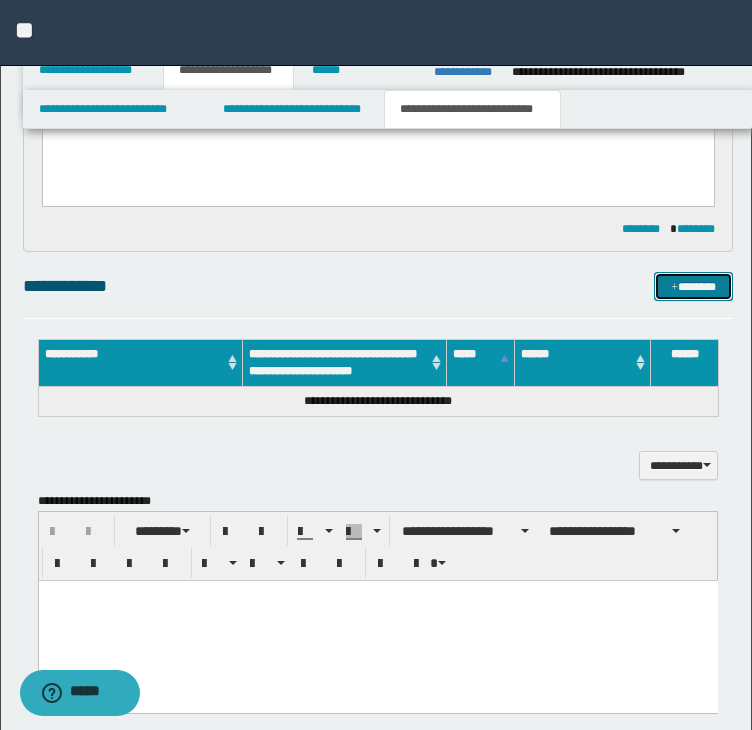 click on "*******" at bounding box center [693, 287] 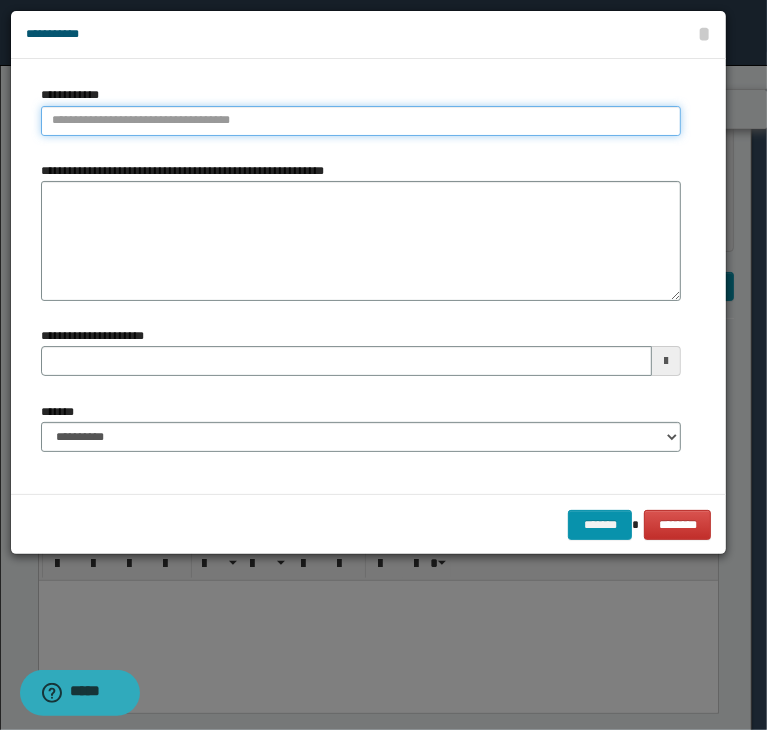 click on "**********" at bounding box center [361, 121] 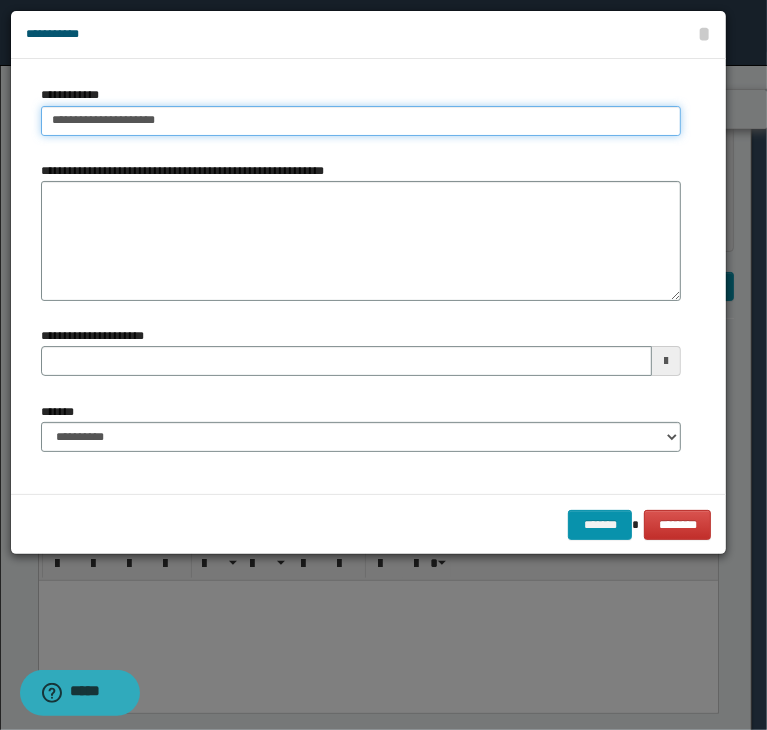 type on "**********" 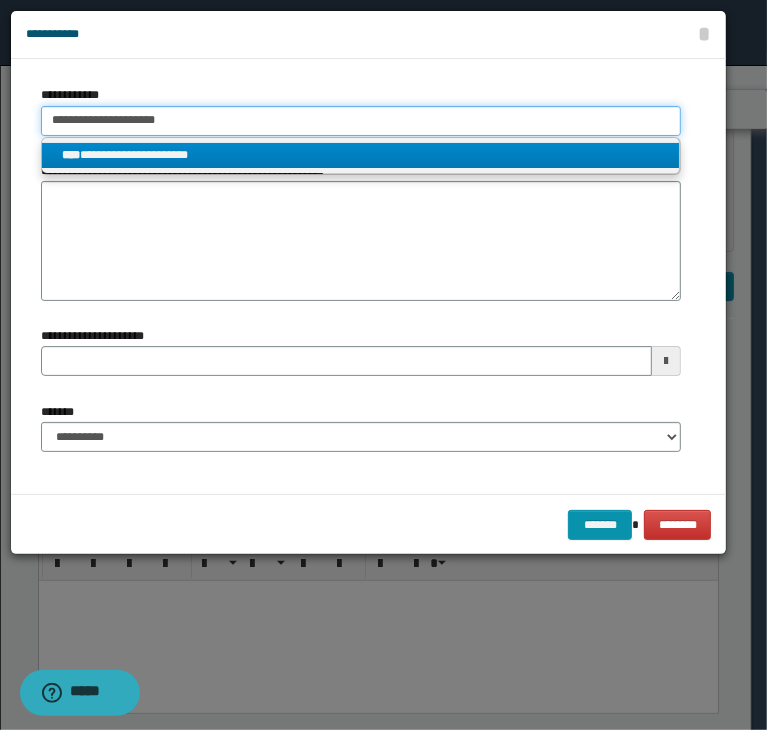 type on "**********" 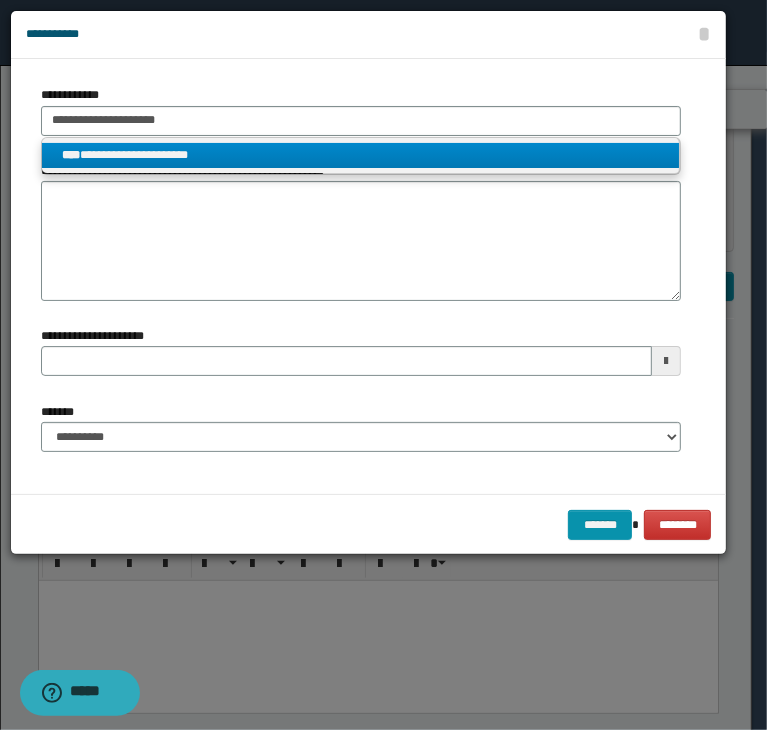 click on "**********" at bounding box center (361, 155) 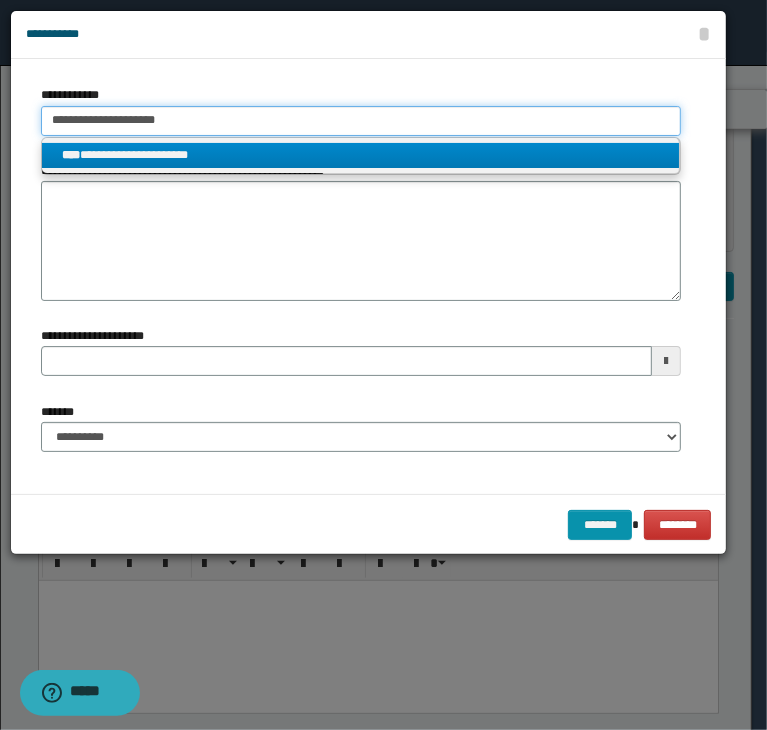 type 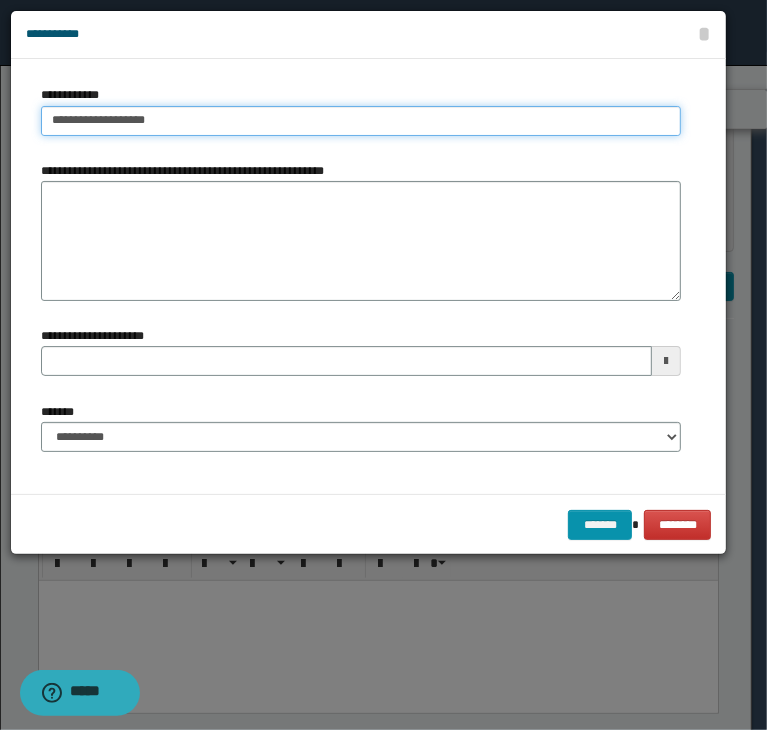 type 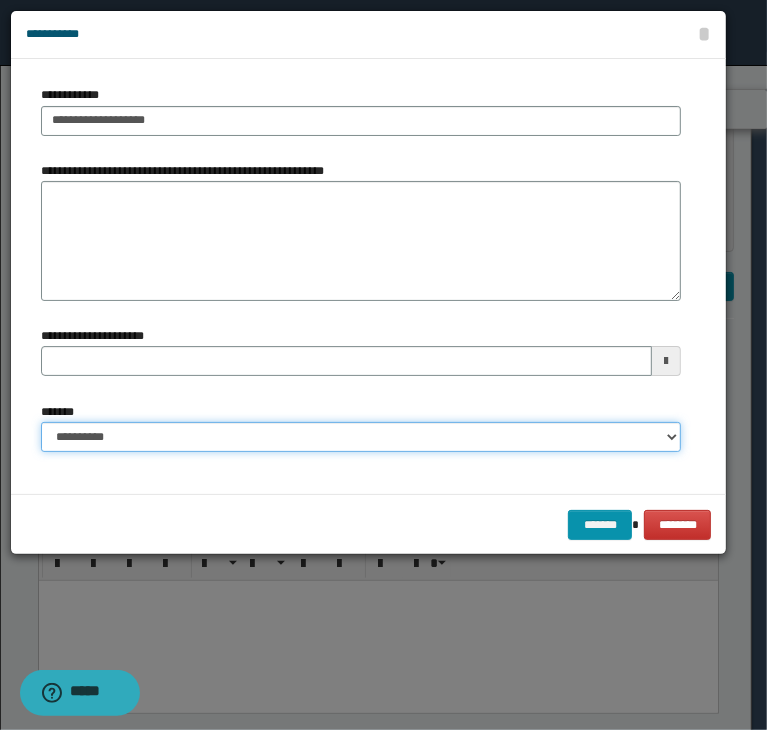 click on "**********" at bounding box center (361, 437) 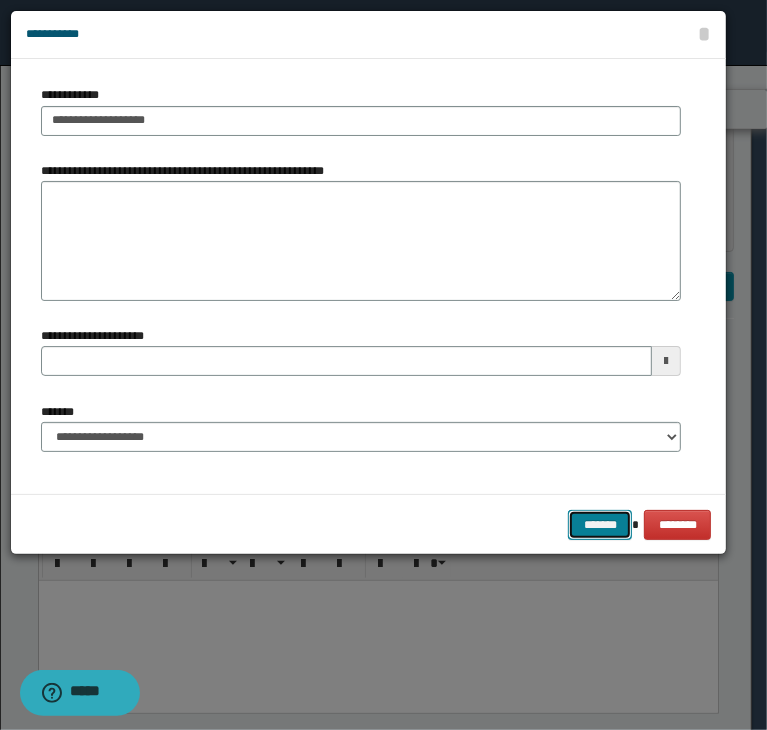 click on "*******" at bounding box center (600, 525) 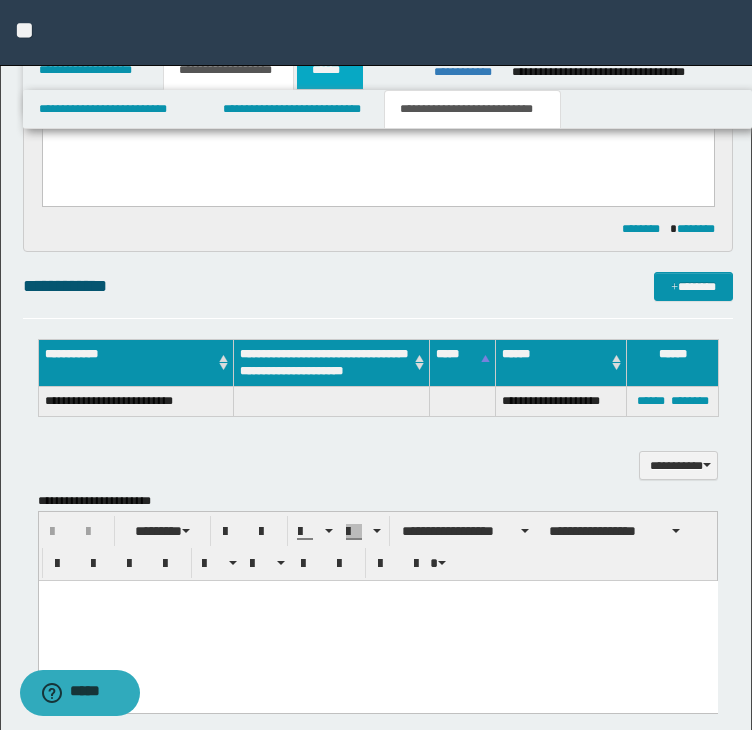 click on "******" at bounding box center [330, 70] 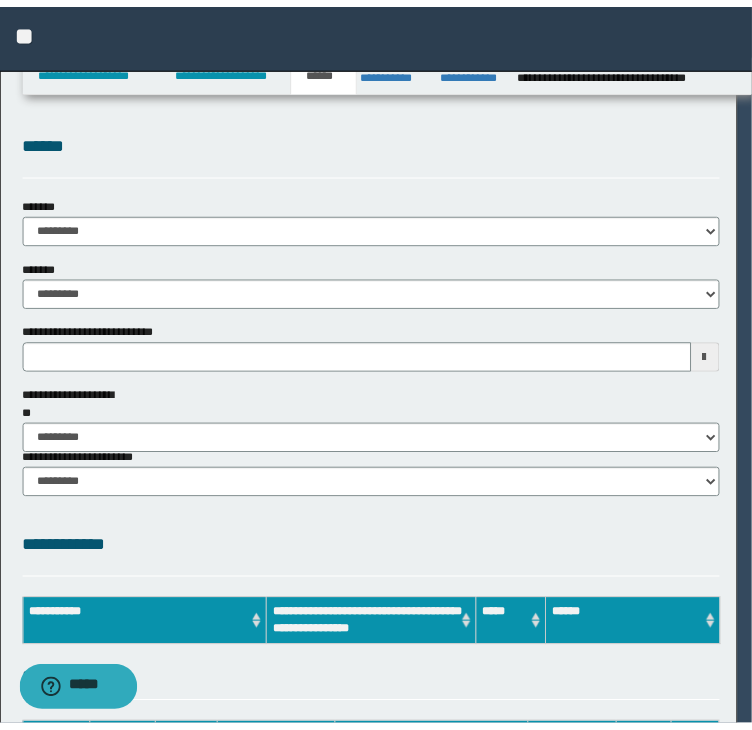 scroll, scrollTop: 0, scrollLeft: 0, axis: both 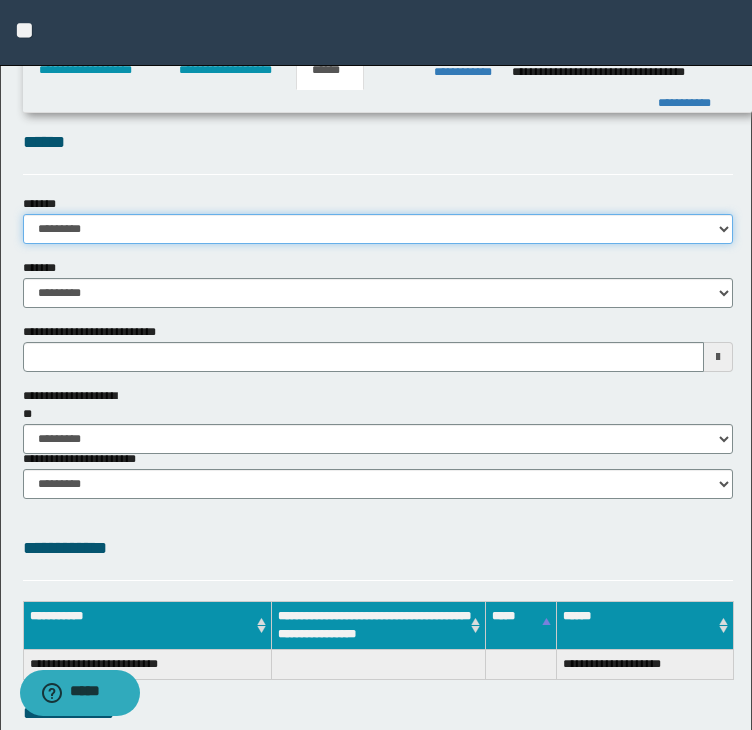 click on "**********" at bounding box center (378, 229) 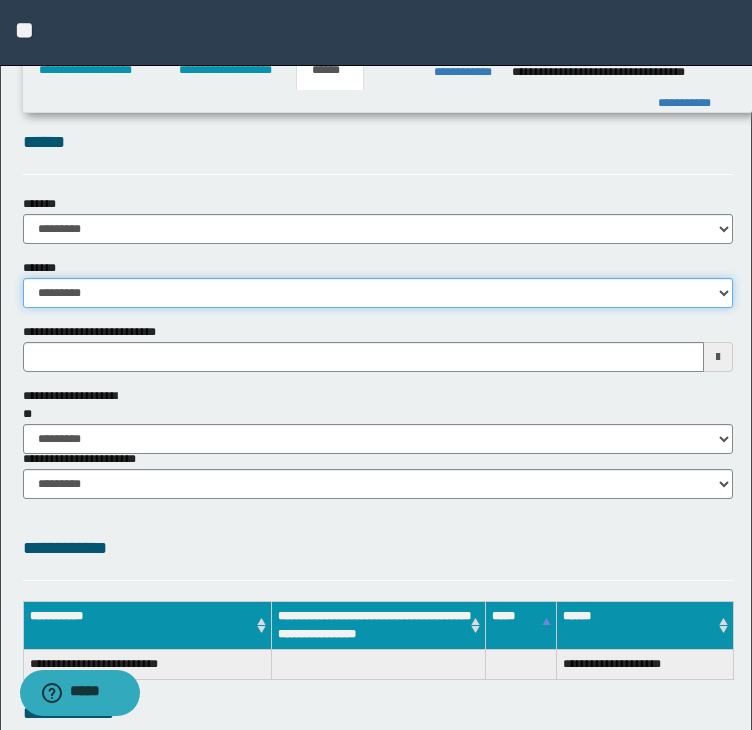 click on "**********" at bounding box center (378, 293) 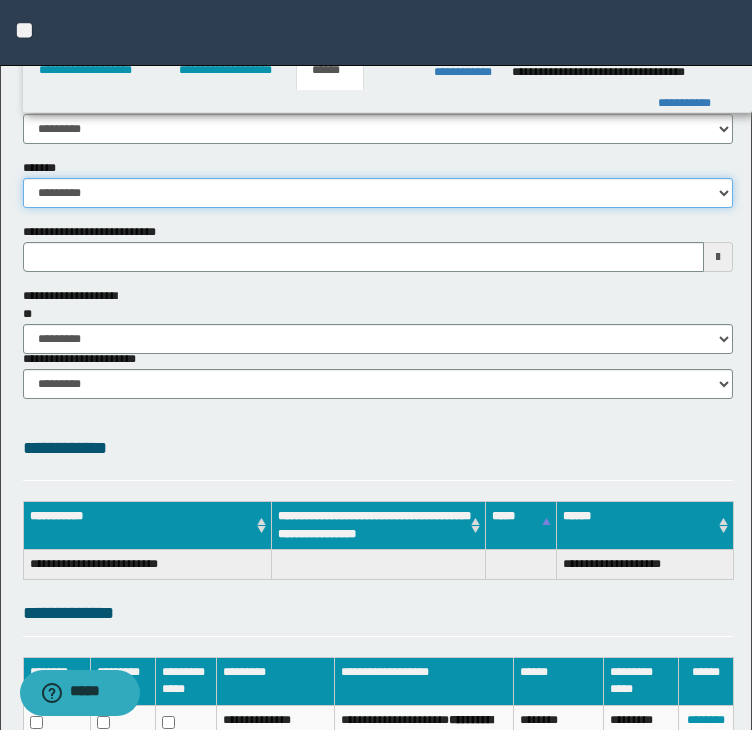 scroll, scrollTop: 200, scrollLeft: 0, axis: vertical 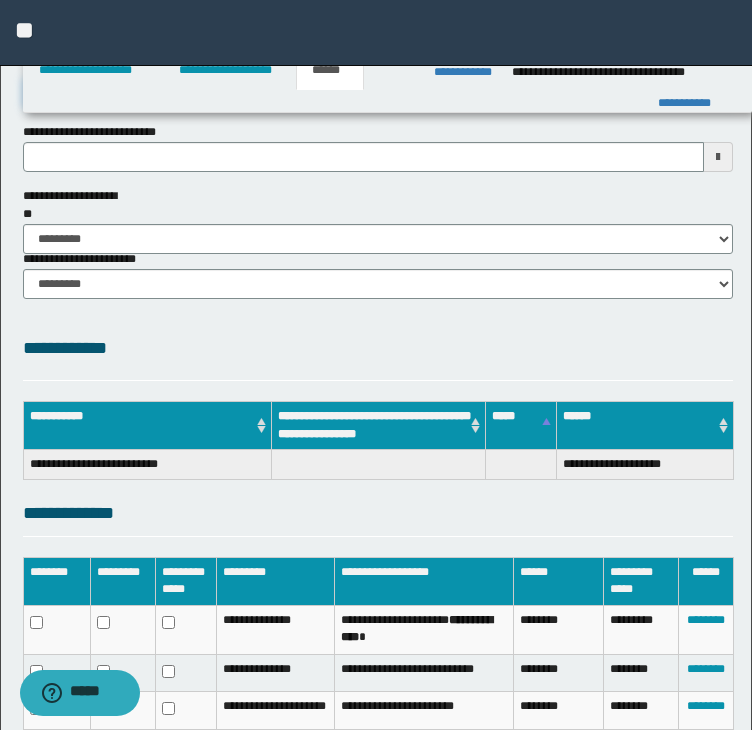 type 